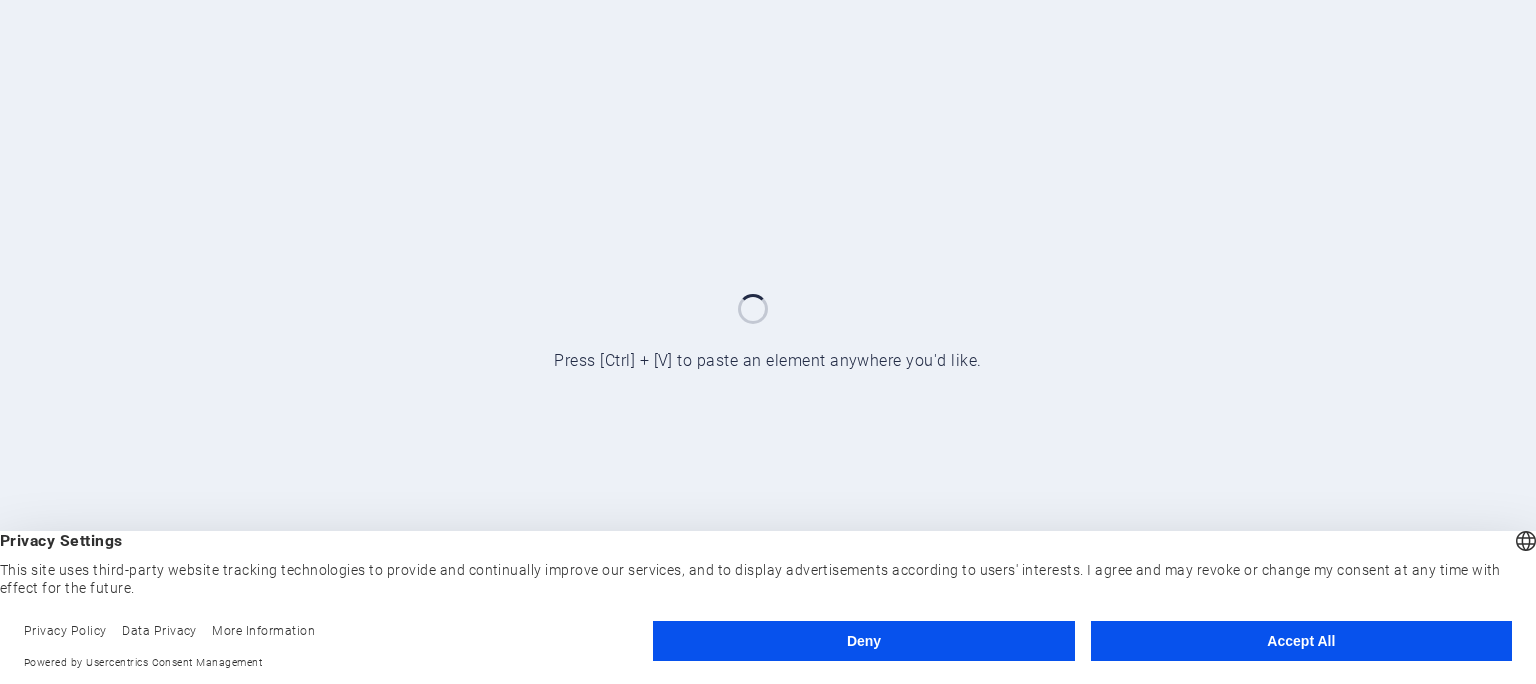 scroll, scrollTop: 0, scrollLeft: 0, axis: both 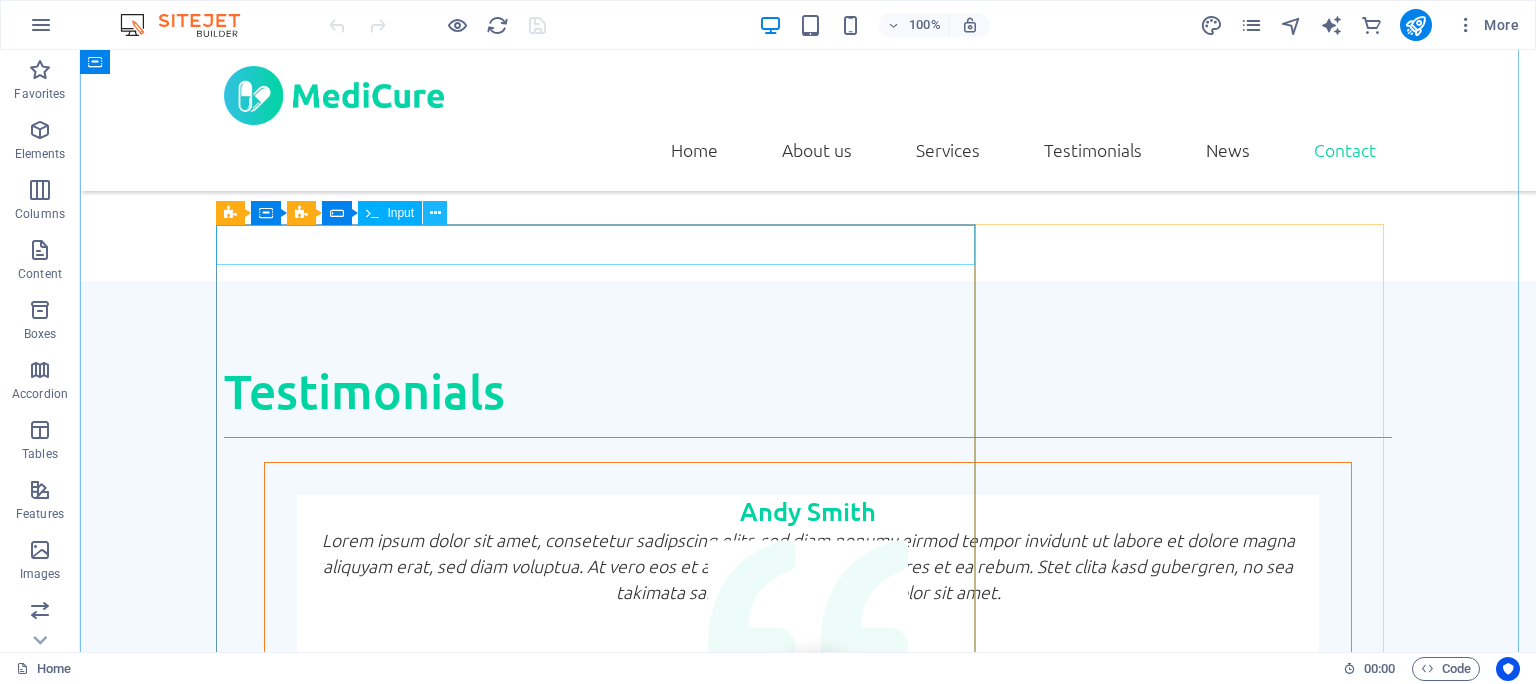 click at bounding box center [435, 213] 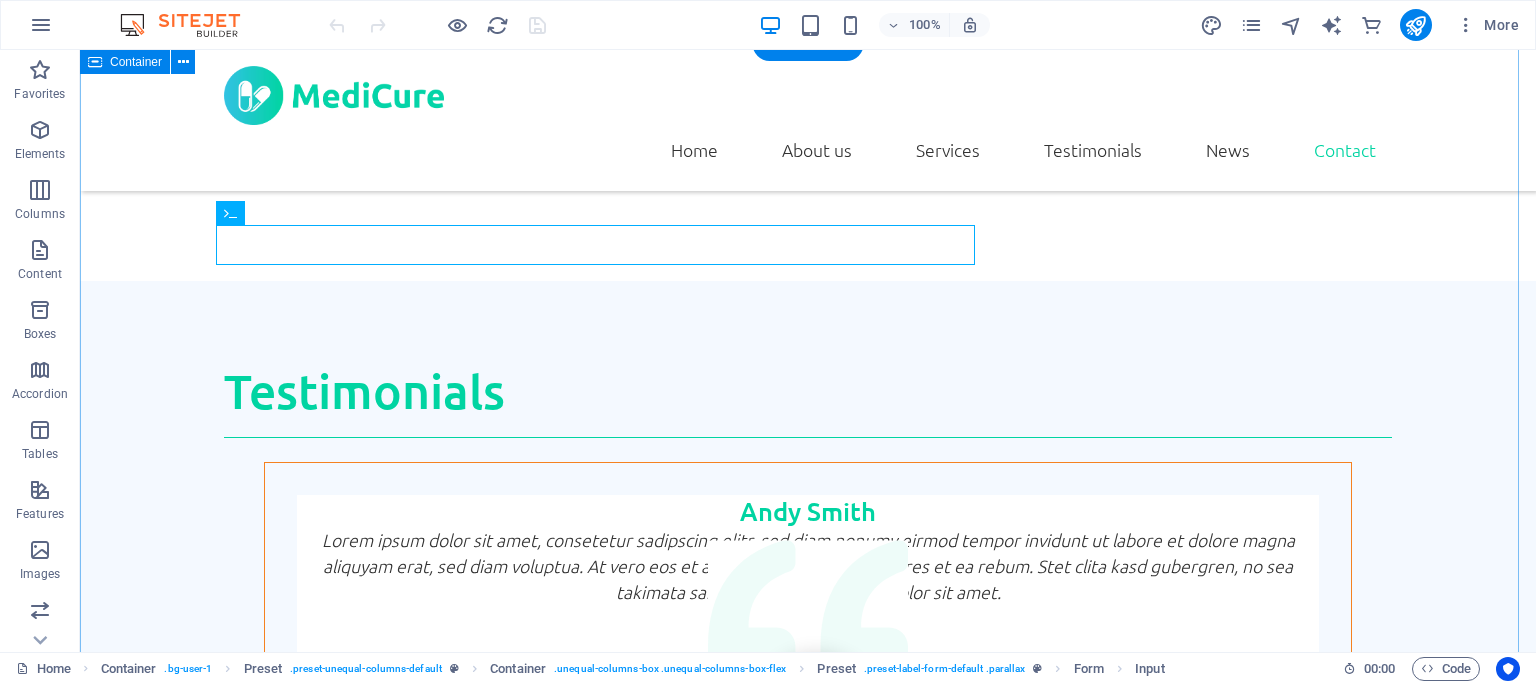 click on "Write us Name Phone E-mail Message   I have read and understand the privacy policy. Unreadable? Load new Send Lorem ipsum dolor sit amet, consetetur sadipscing elitr, sed diam nonumy eirmod tempor invidunt ut labore et dolore magna aliquyam erat, sed diam voluptua. At vero eos et accusam et justo duo dolores et ea rebum. Stet clita kasd gubergren, no sea takimata sanctus est Lorem ipsum dolor sit amet." at bounding box center [808, 5424] 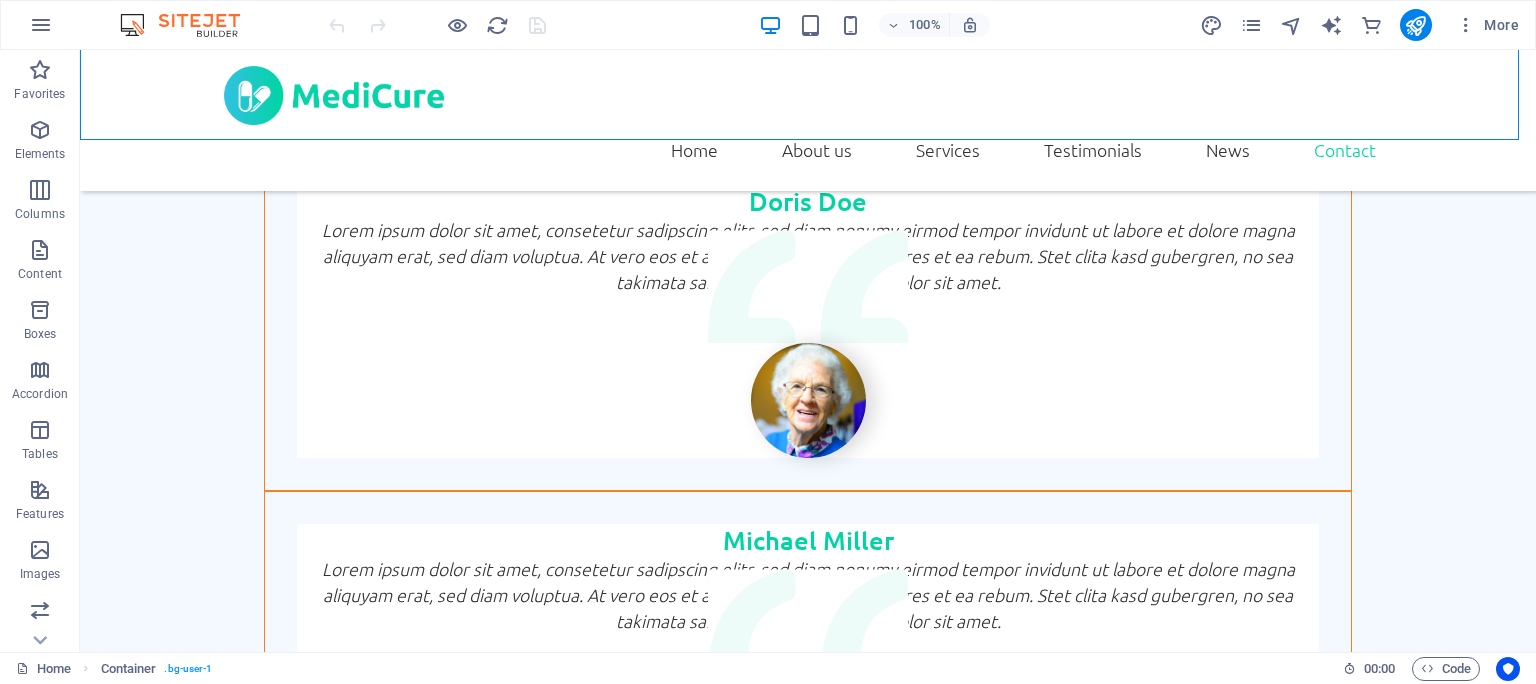 scroll, scrollTop: 5624, scrollLeft: 0, axis: vertical 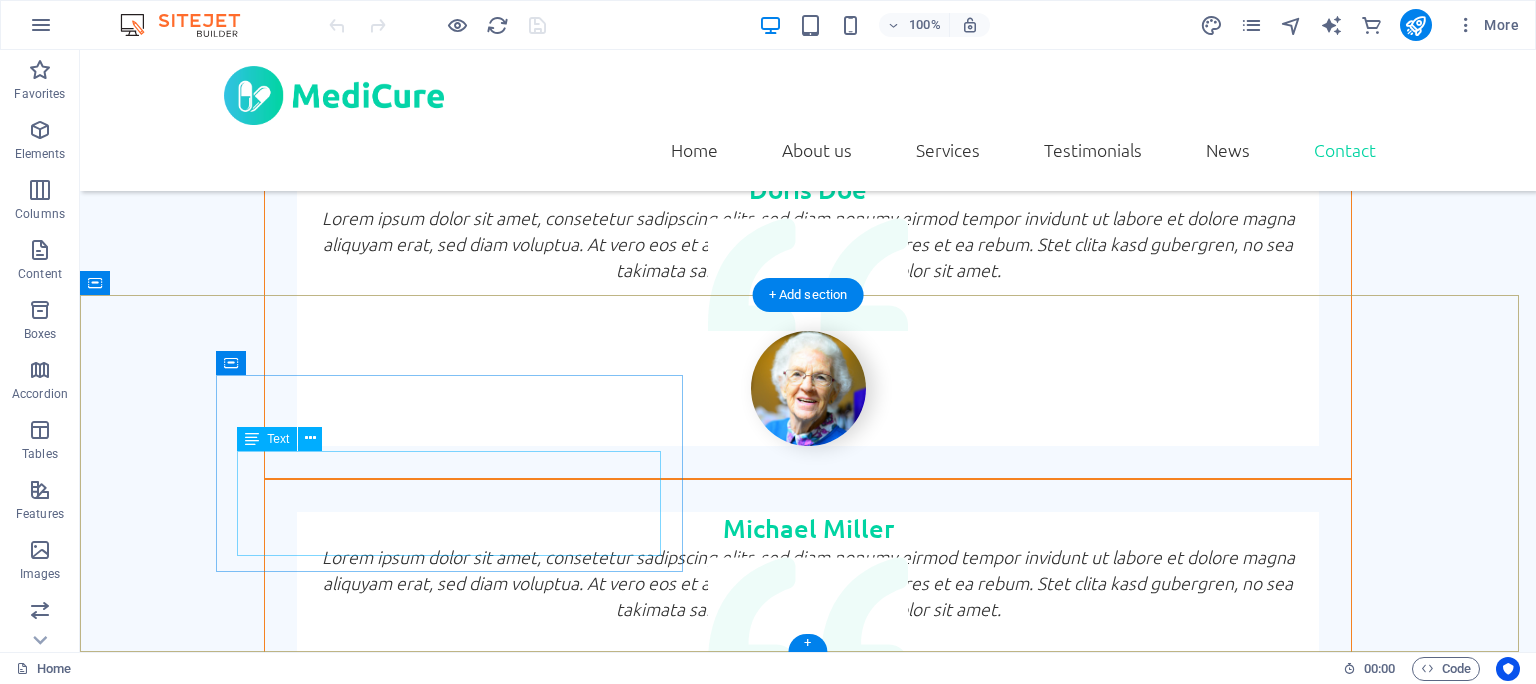click on "[STREET]   [CITY]   [POSTAL_CODE]   [PHONE]   [EMAIL] Legal Notice  |  Privacy" at bounding box center [808, 6693] 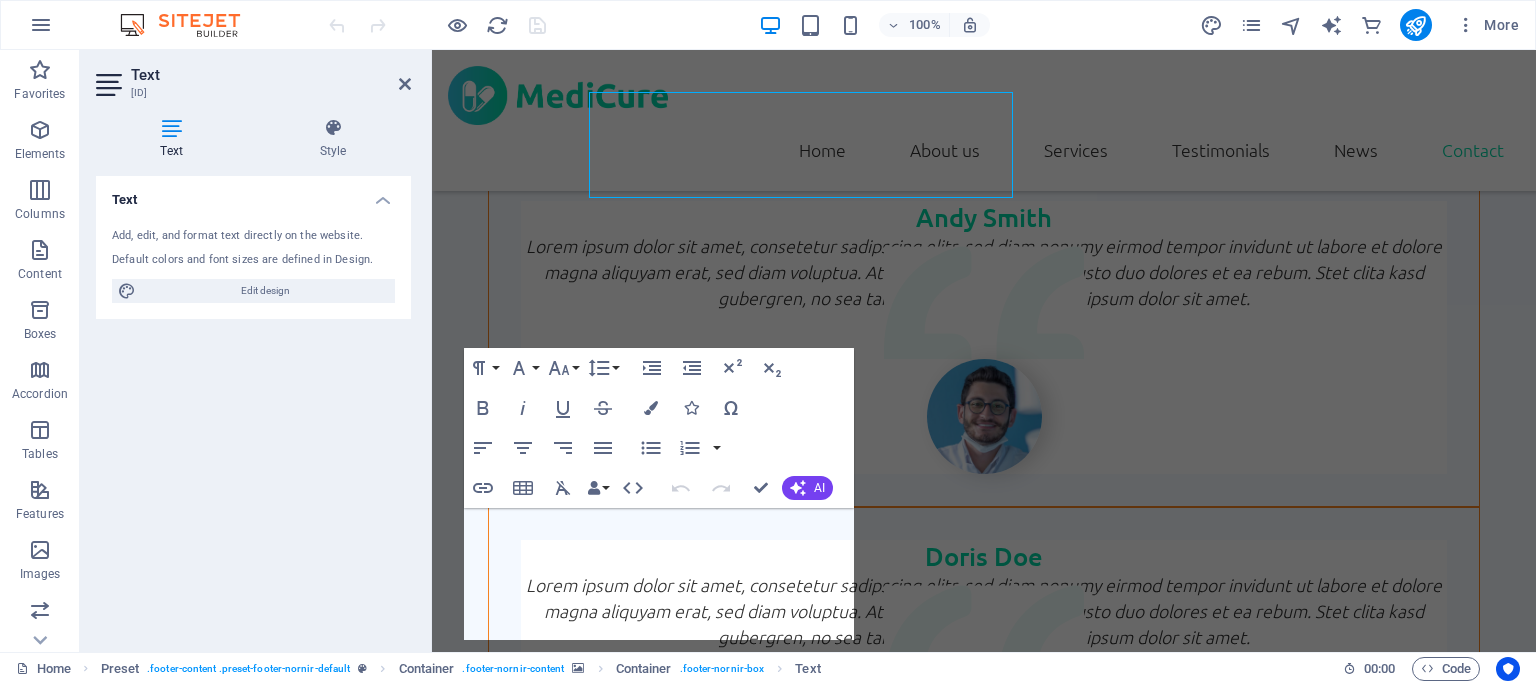 scroll, scrollTop: 5983, scrollLeft: 0, axis: vertical 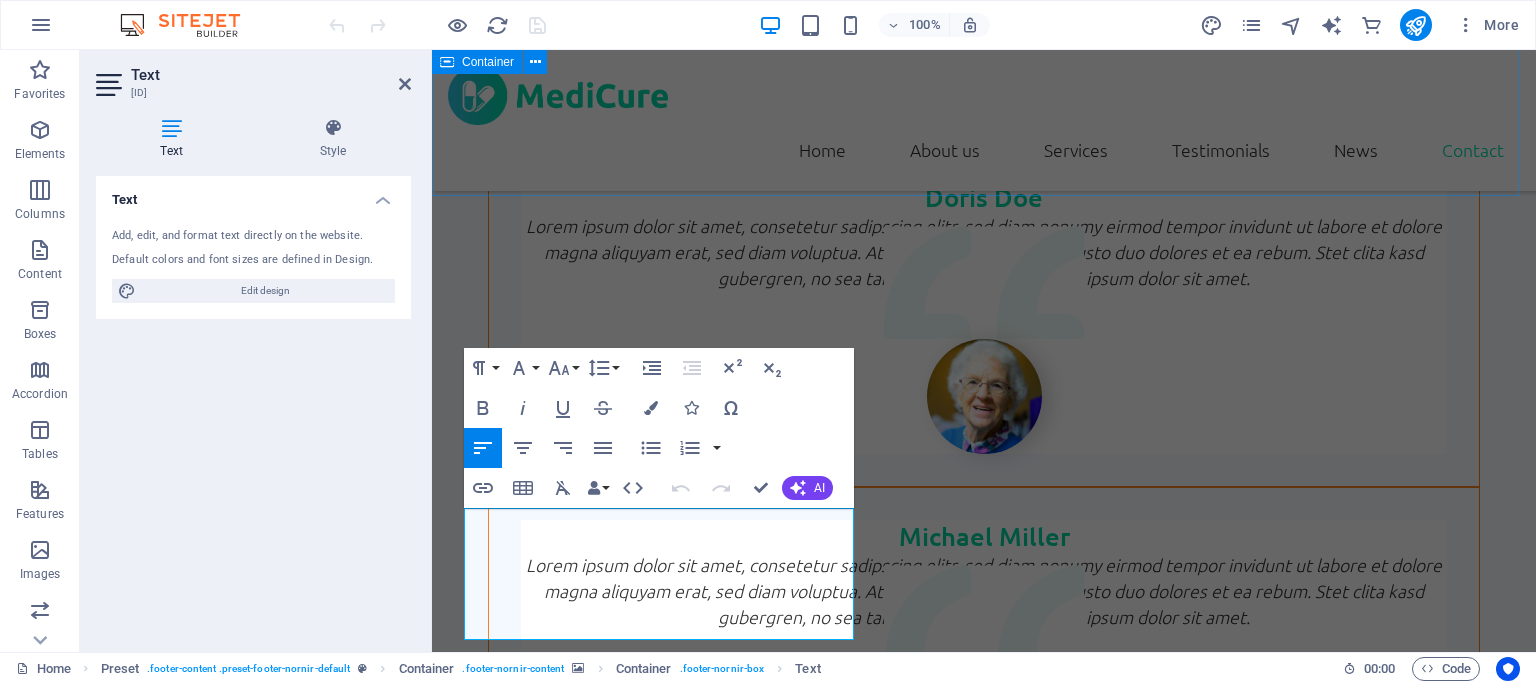 click on "Write us Name Phone E-mail Message   I have read and understand the privacy policy. Unreadable? Load new Send Lorem ipsum dolor sit amet, consetetur sadipscing elitr, sed diam nonumy eirmod tempor invidunt ut labore et dolore magna aliquyam erat, sed diam voluptua. At vero eos et accusam et justo duo dolores et ea rebum. Stet clita kasd gubergren, no sea takimata sanctus est Lorem ipsum dolor sit amet." at bounding box center (984, 4559) 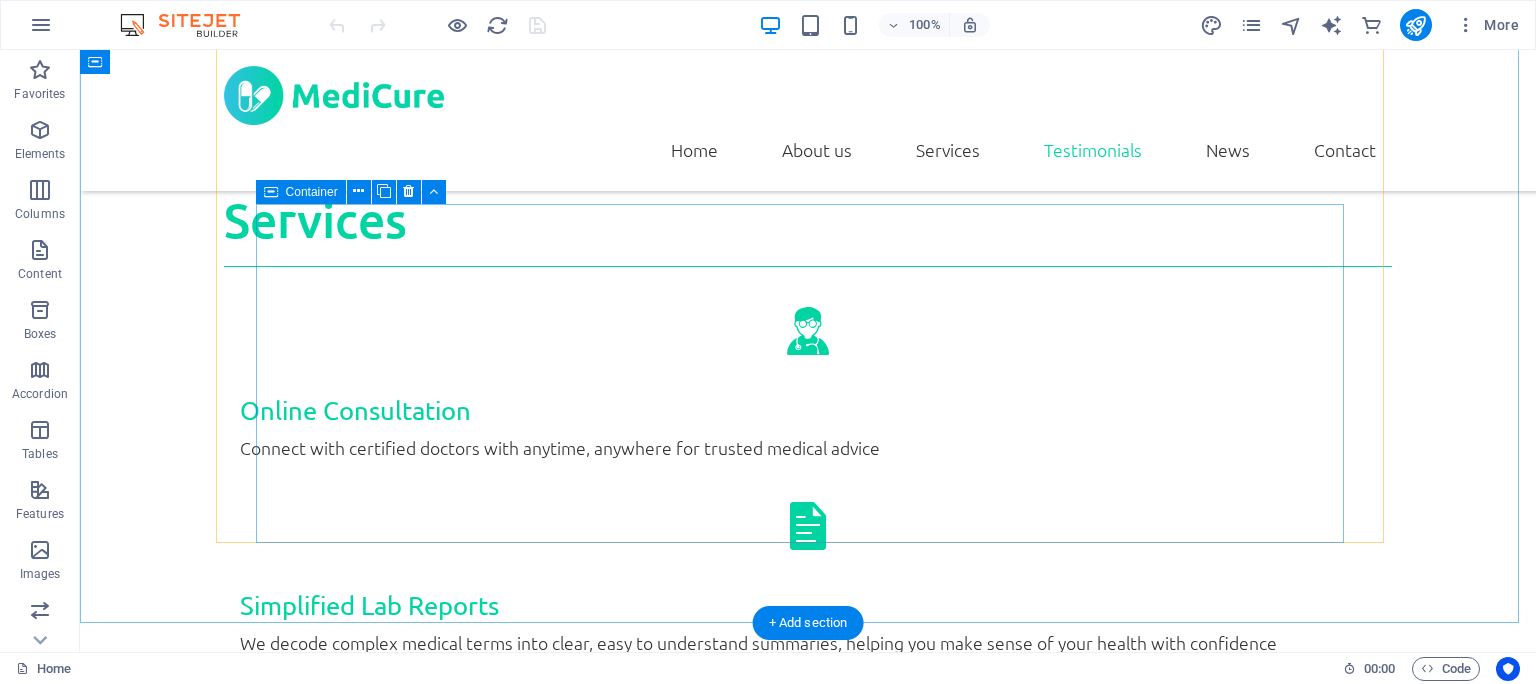 scroll, scrollTop: 3829, scrollLeft: 0, axis: vertical 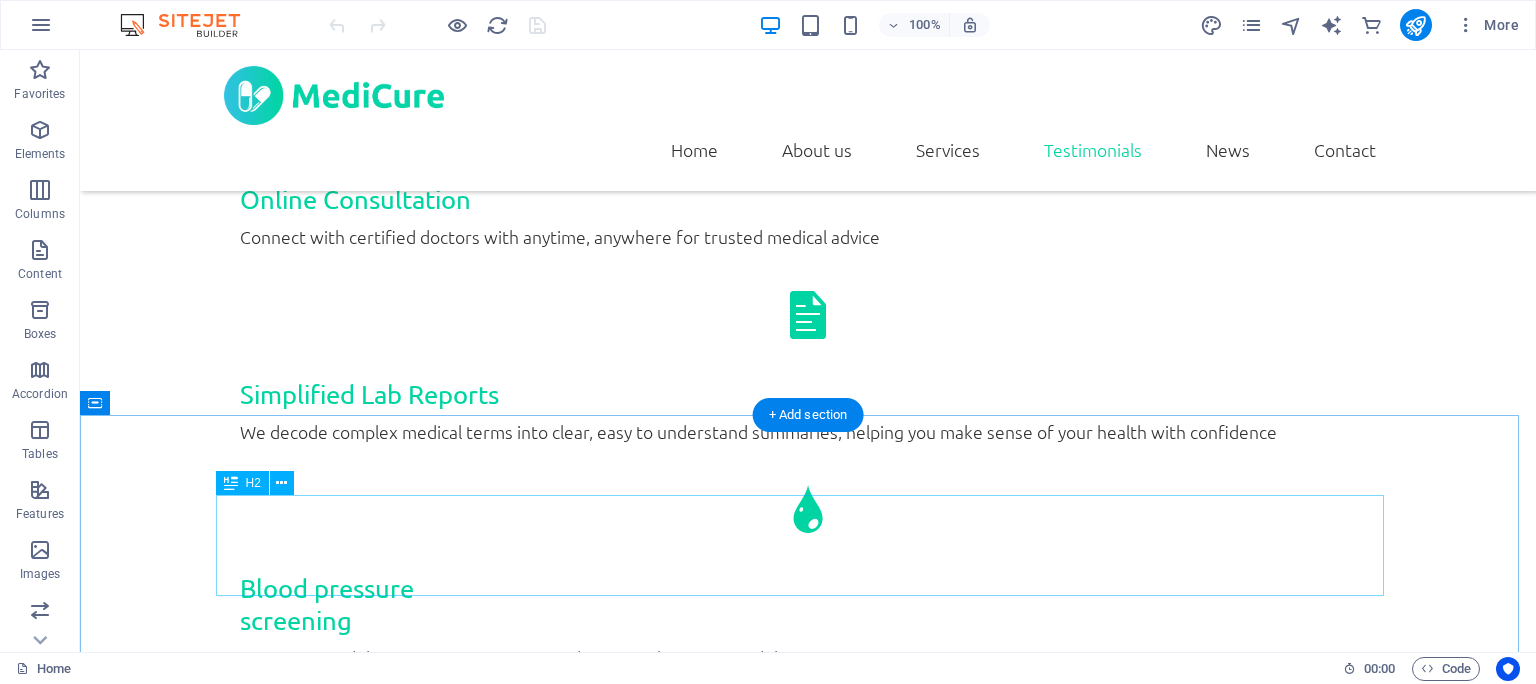 click on "News" at bounding box center [808, 2811] 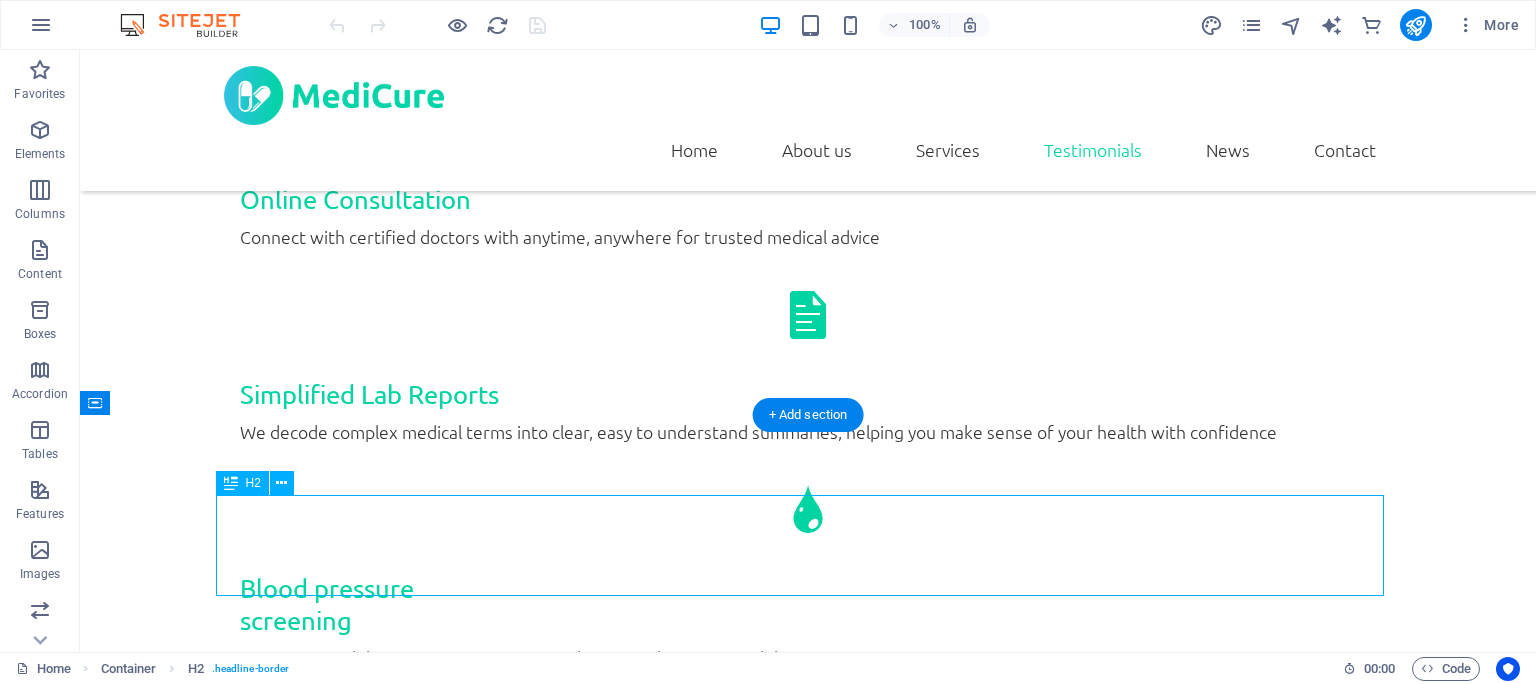 click on "News" at bounding box center (808, 2811) 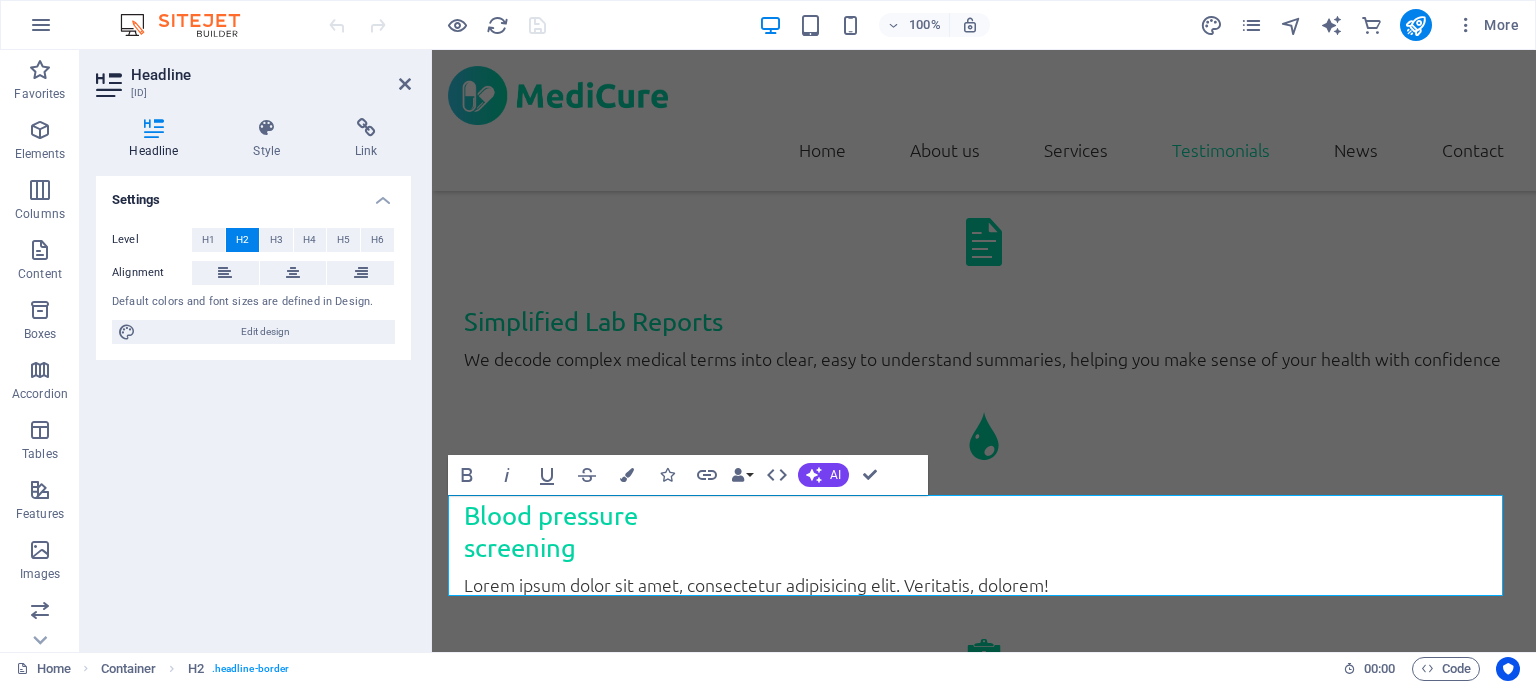 type 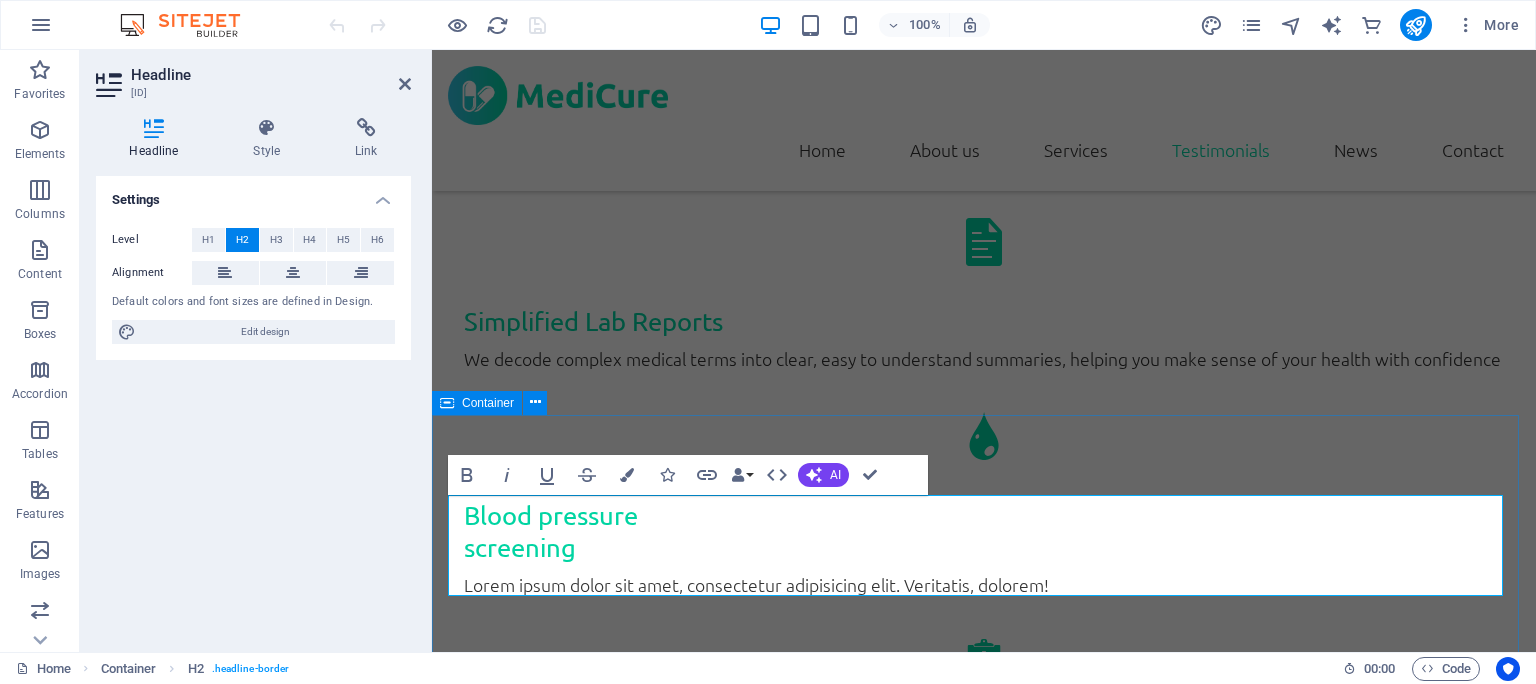 click on "Services Lorum ipsum Lorem ipsum dolor sit amet, consectetur adipisicing elit. Veritatis, dolorem!   Open Article Lorum ipsum Lorem ipsum dolor sit amet, consectetur adipisicing elit. Veritatis, dolorem!   Open Article Lorum ipsum Lorem ipsum dolor sit amet, consectetur adipisicing elit. Veritatis, dolorem!   Open Article" at bounding box center [984, 4058] 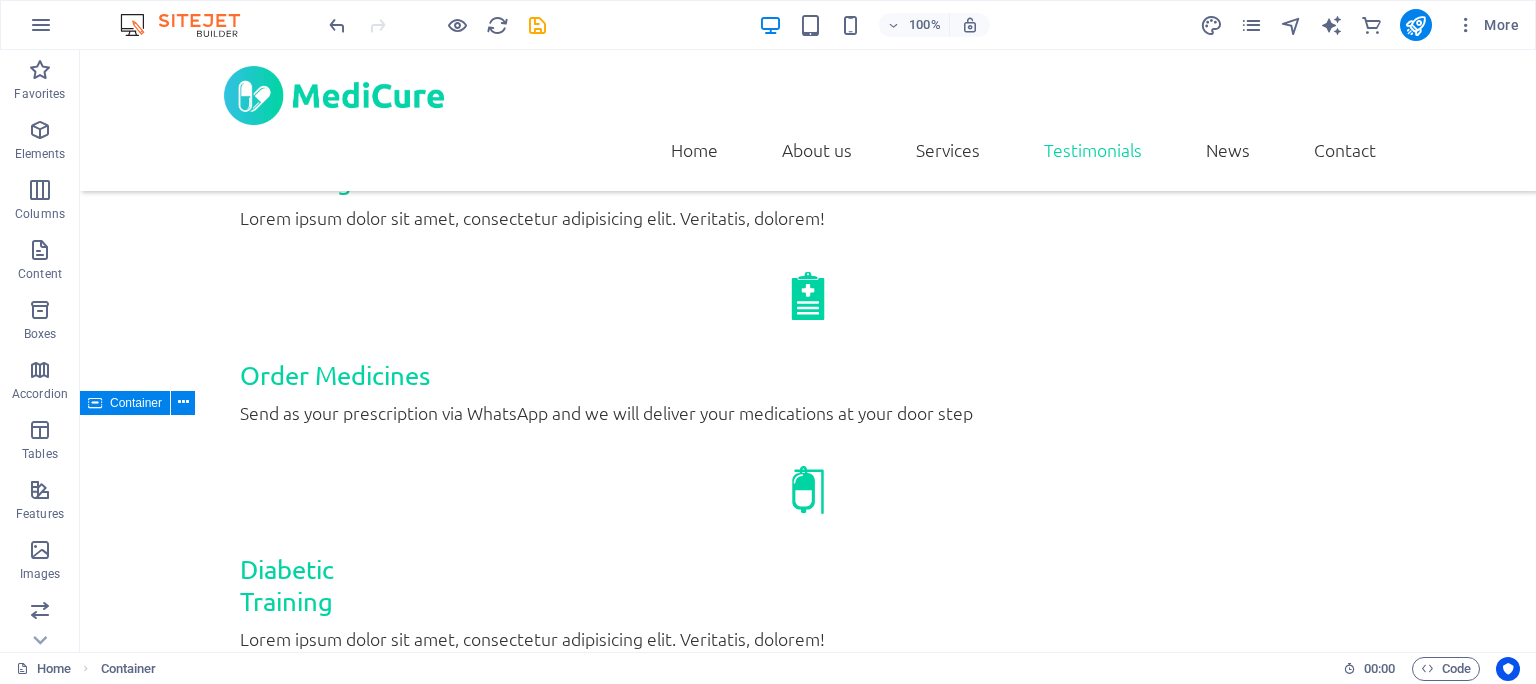 scroll, scrollTop: 3829, scrollLeft: 0, axis: vertical 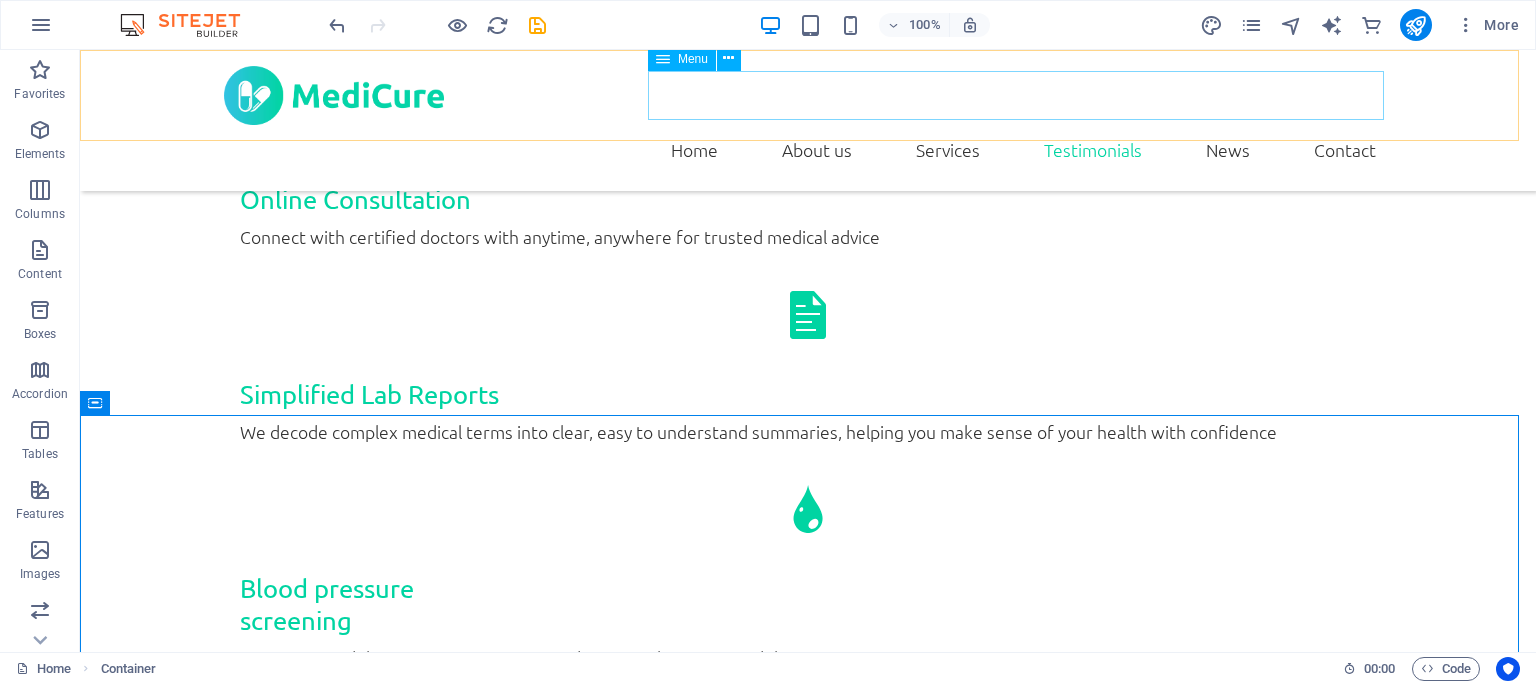 click on "Home About us Services Testimonials News Contact" at bounding box center [808, 150] 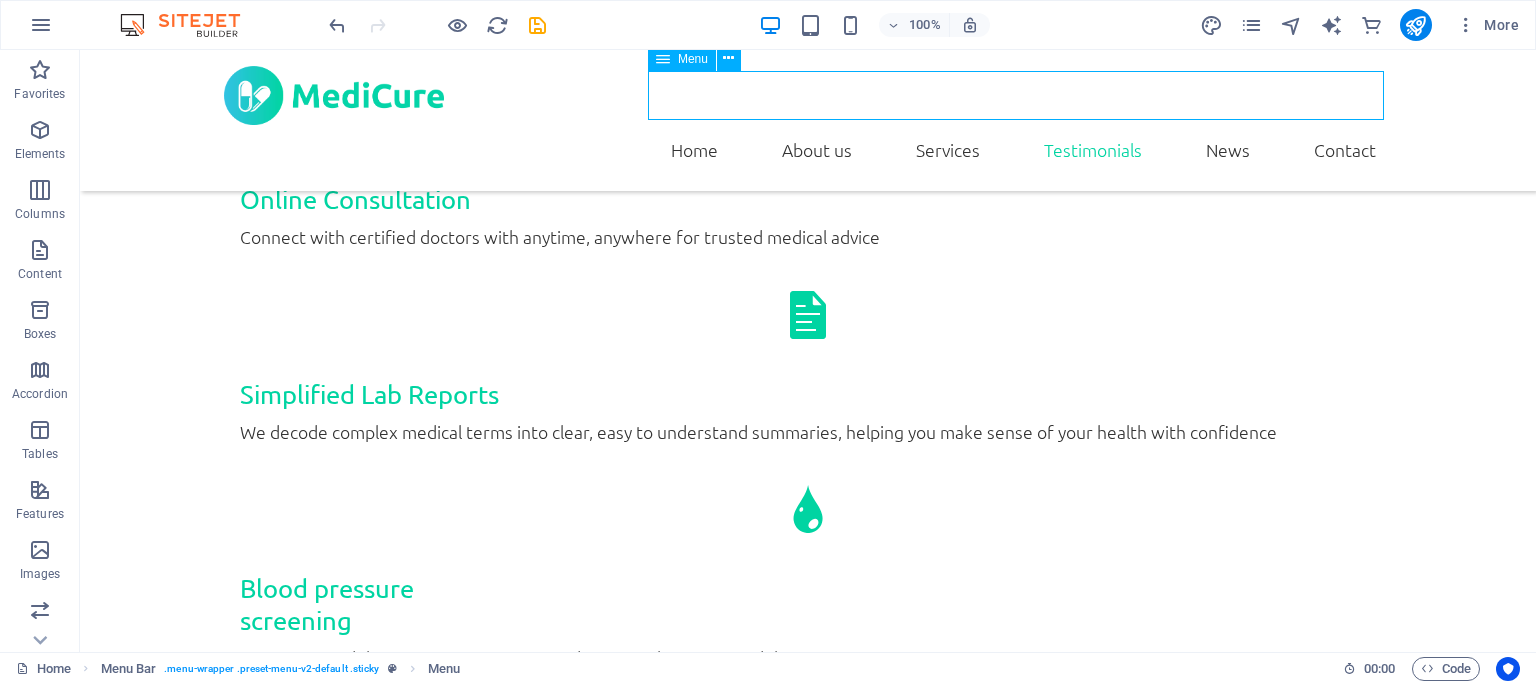 click on "Home About us Services Testimonials News Contact" at bounding box center [808, 150] 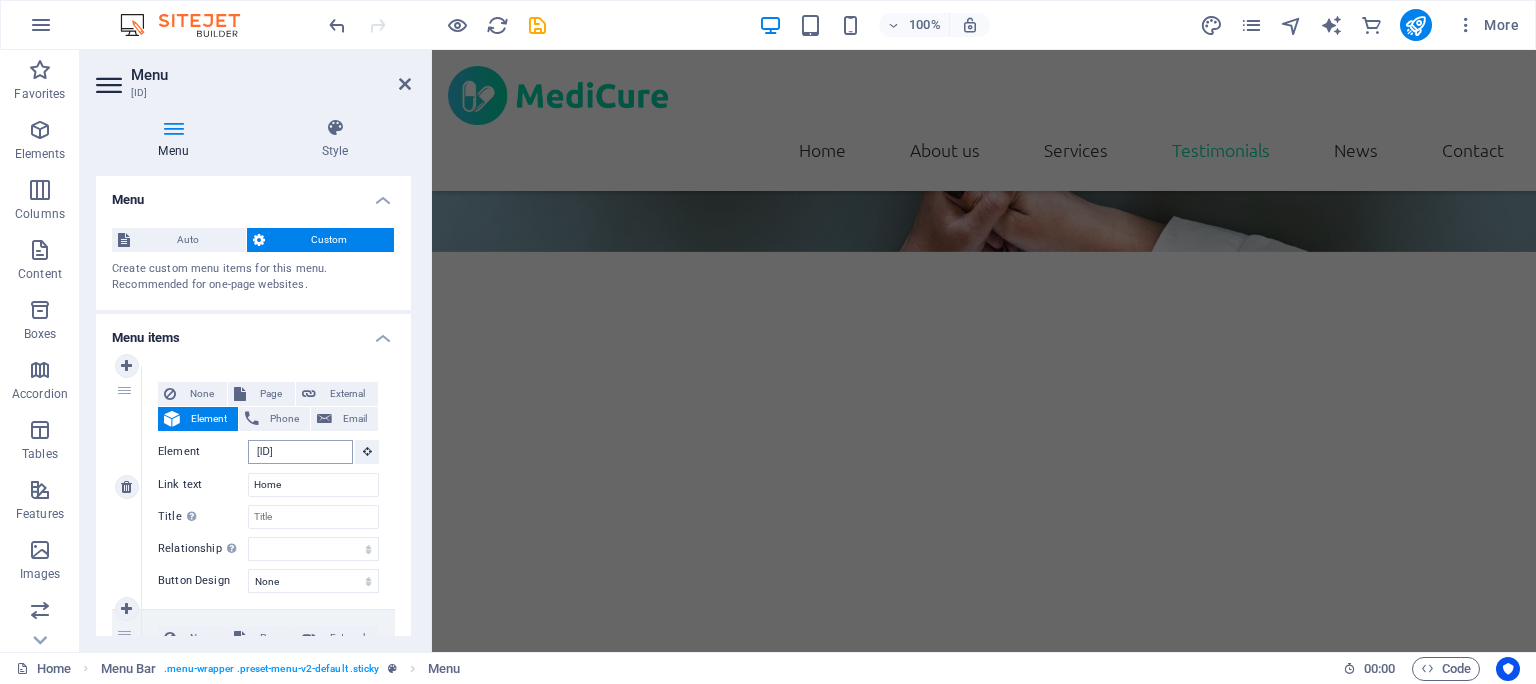 scroll, scrollTop: 232, scrollLeft: 0, axis: vertical 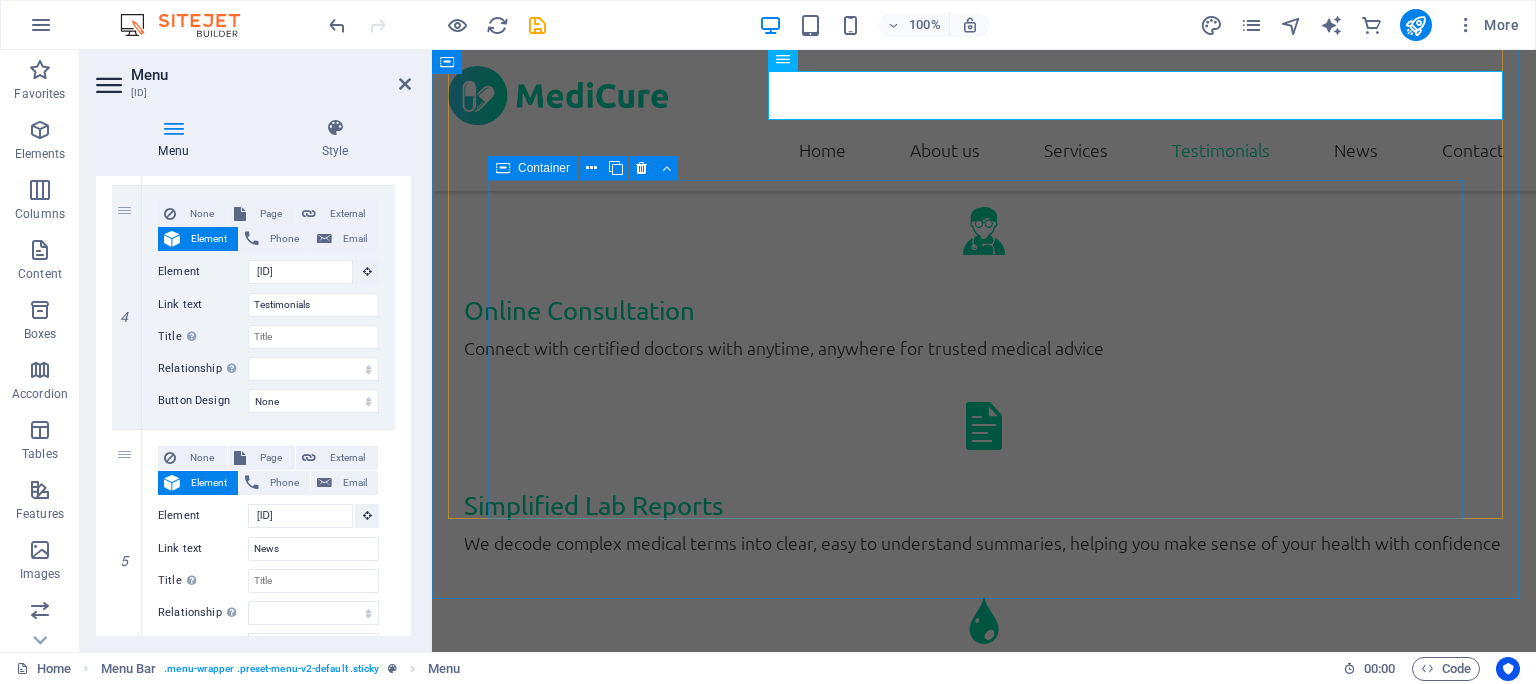 click on "[FIRST] [LAST] Lorem ipsum dolor sit amet, consetetur sadipscing elitr, sed diam nonumy eirmod tempor invidunt ut labore et dolore magna aliquyam erat, sed diam voluptua. At vero eos et accusam et justo duo dolores et ea rebum. Stet clita kasd gubergren, no sea takimata sanctus est Lorem ipsum dolor sit amet." at bounding box center (984, 2554) 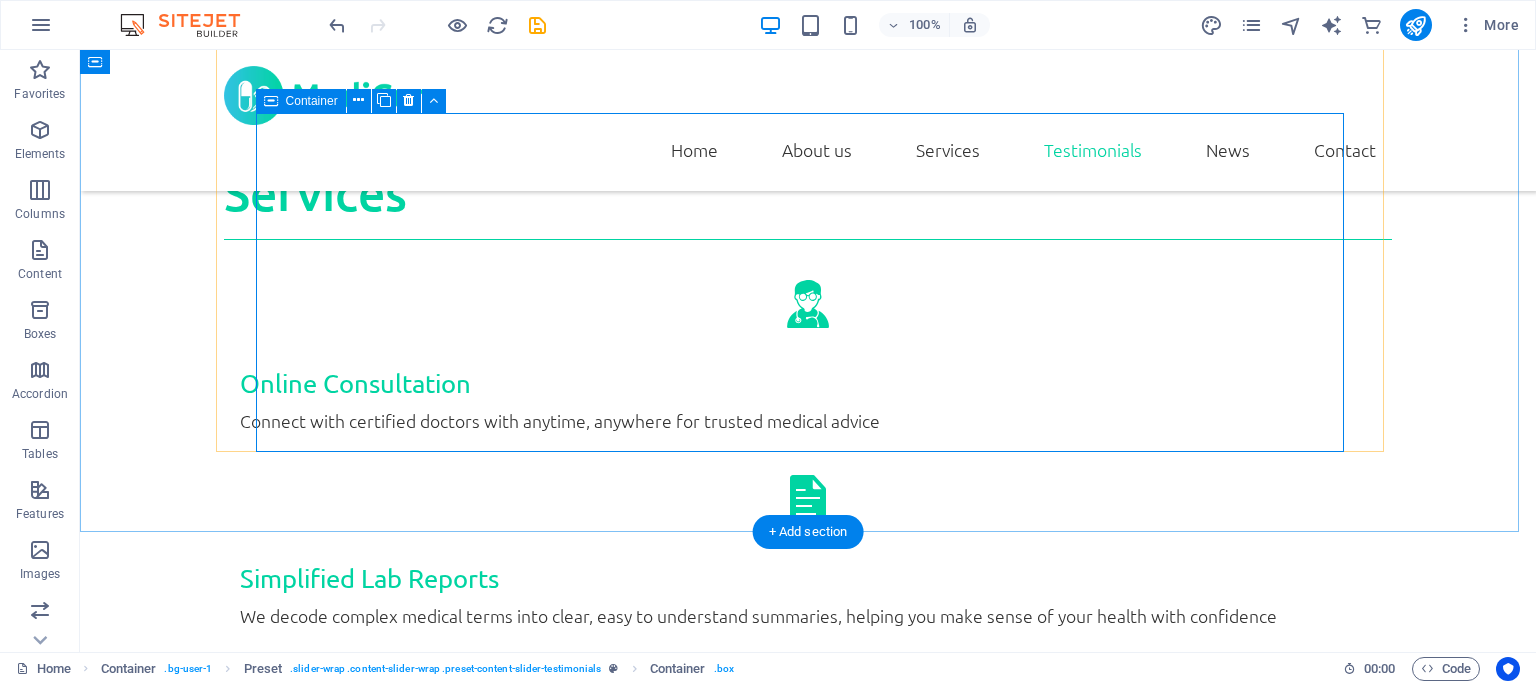 scroll, scrollTop: 3962, scrollLeft: 0, axis: vertical 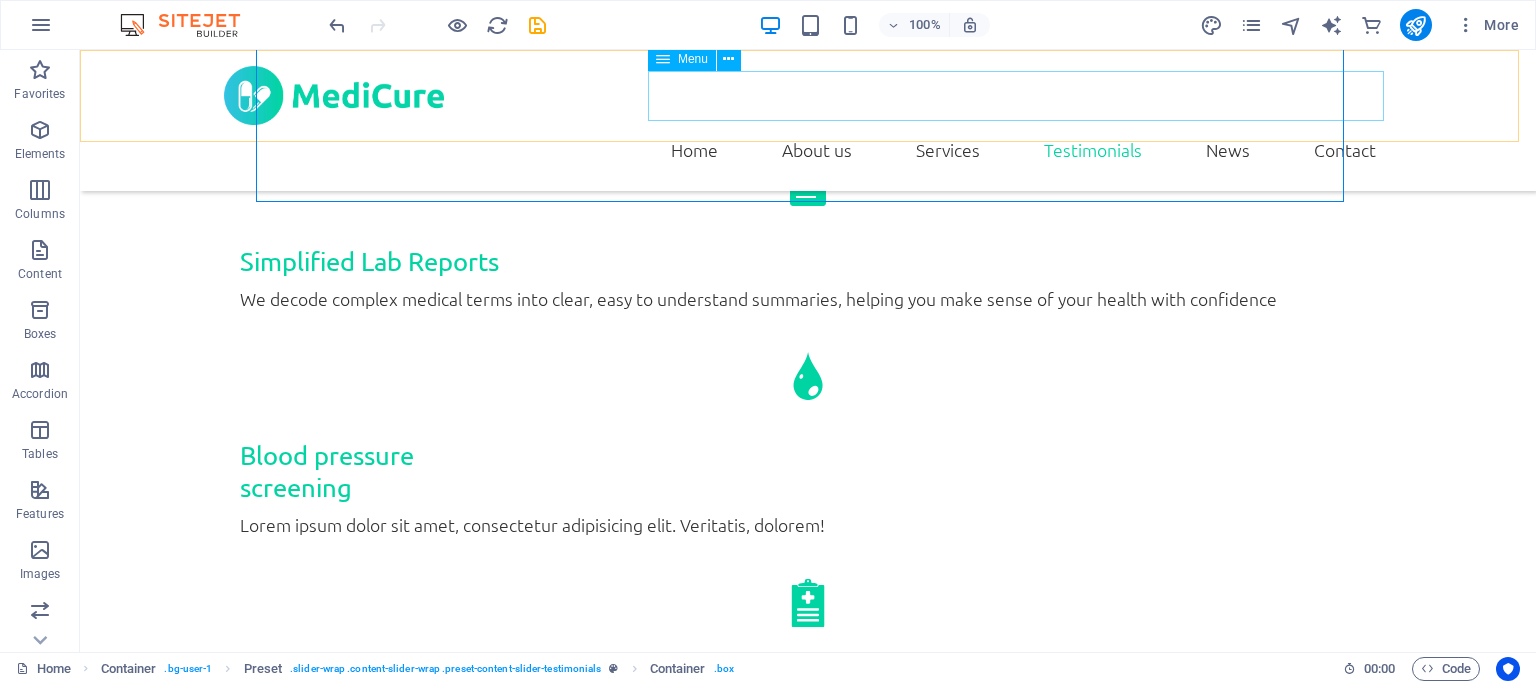 click on "Home About us Services Testimonials News Contact" at bounding box center (808, 150) 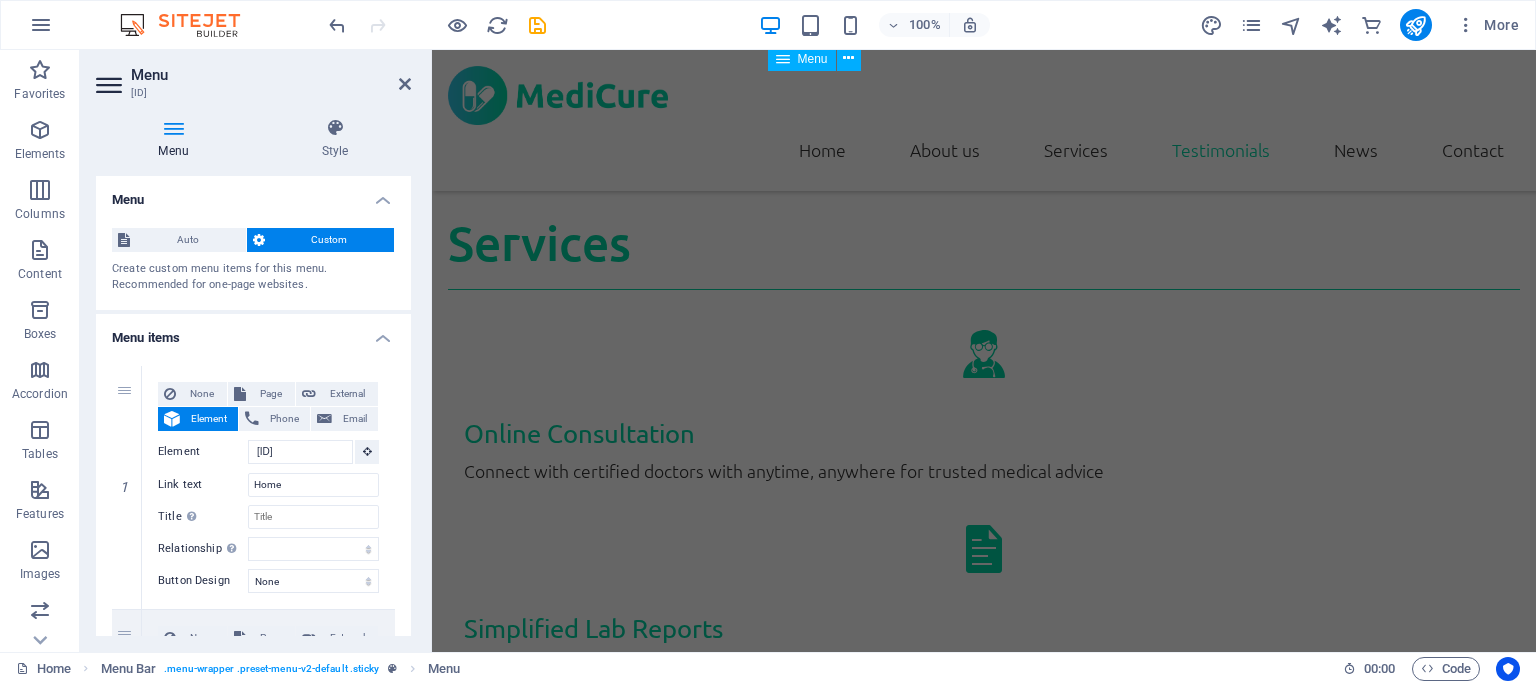 scroll, scrollTop: 4402, scrollLeft: 0, axis: vertical 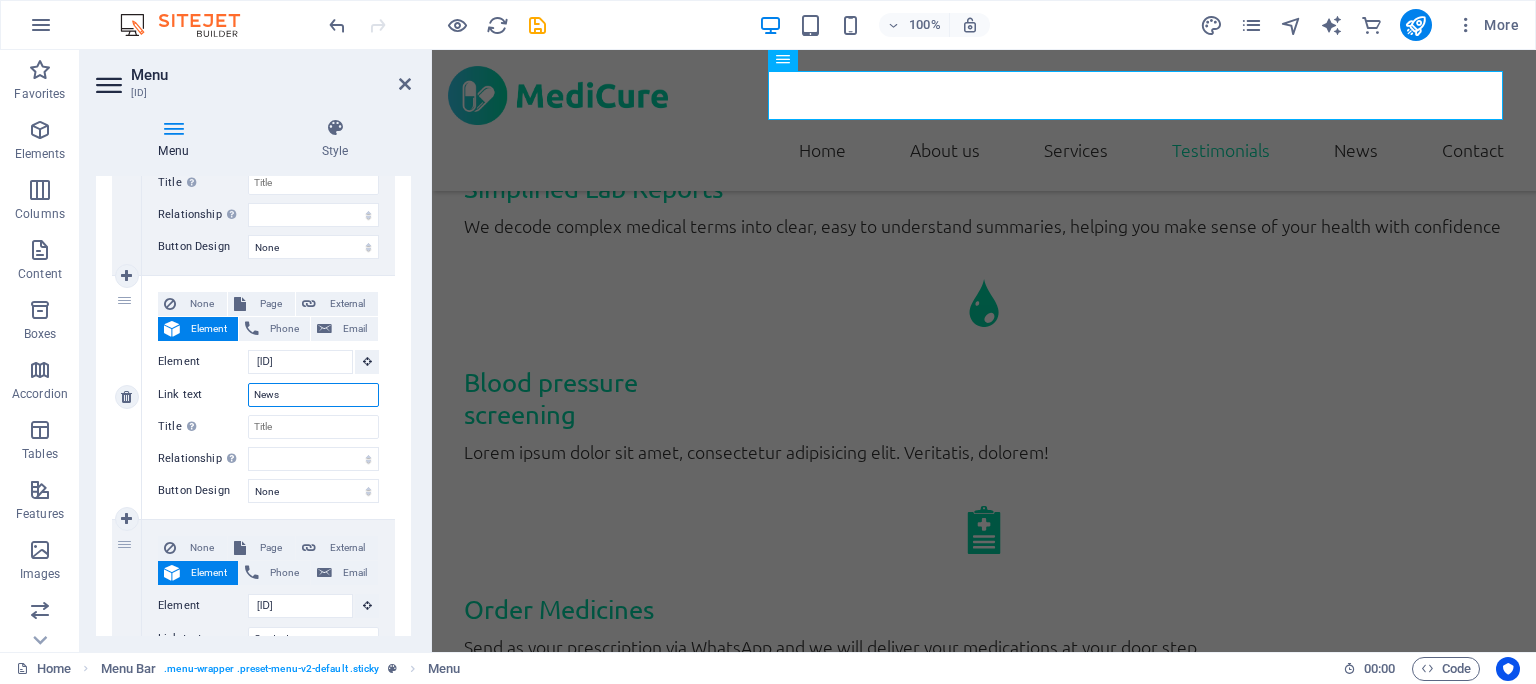 drag, startPoint x: 302, startPoint y: 392, endPoint x: 220, endPoint y: 374, distance: 83.95237 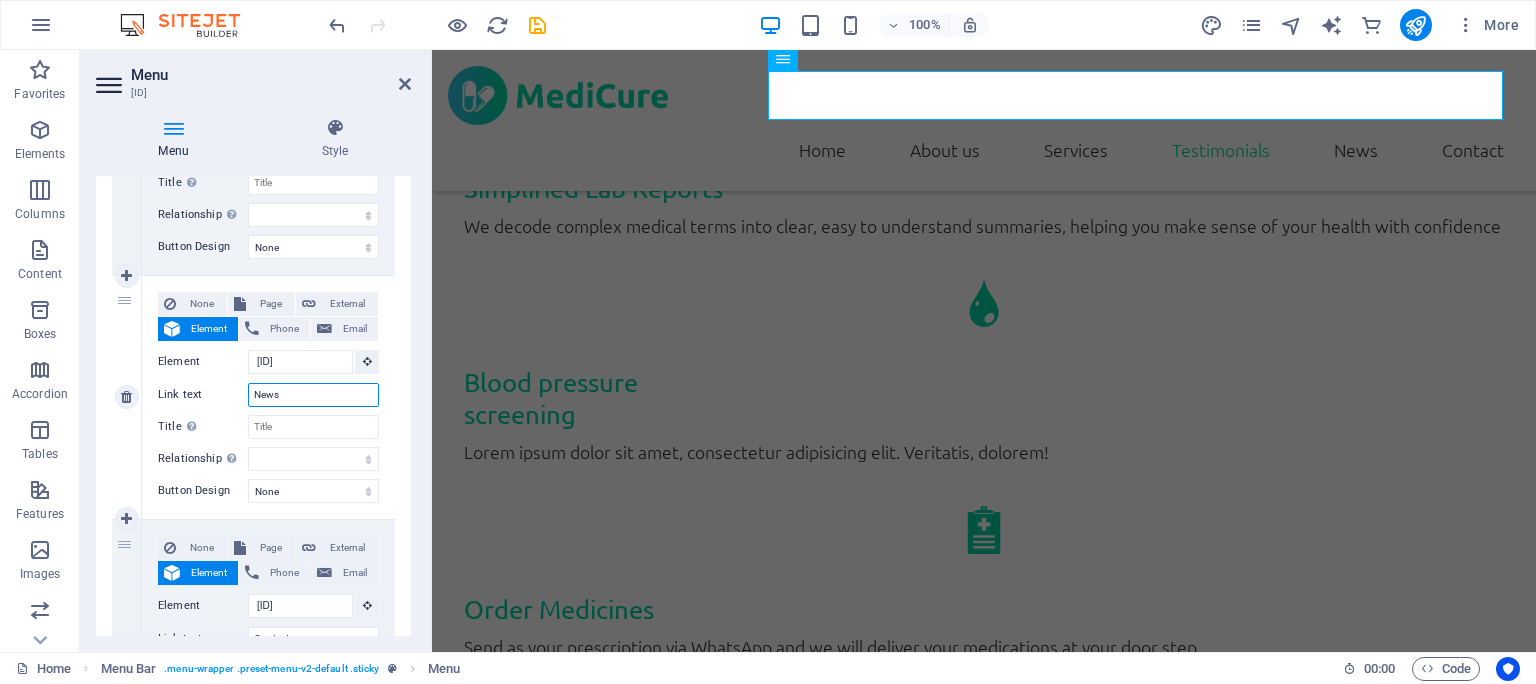 type on "S" 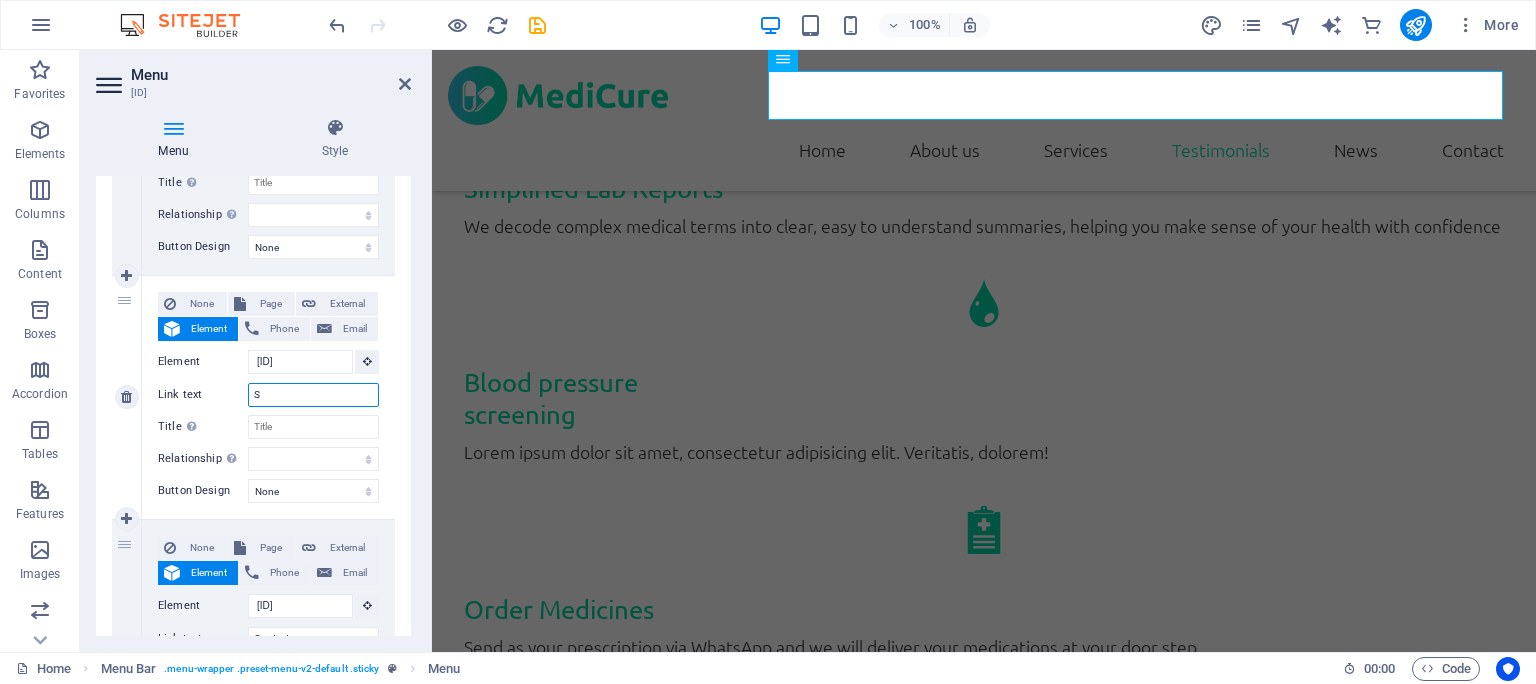 select 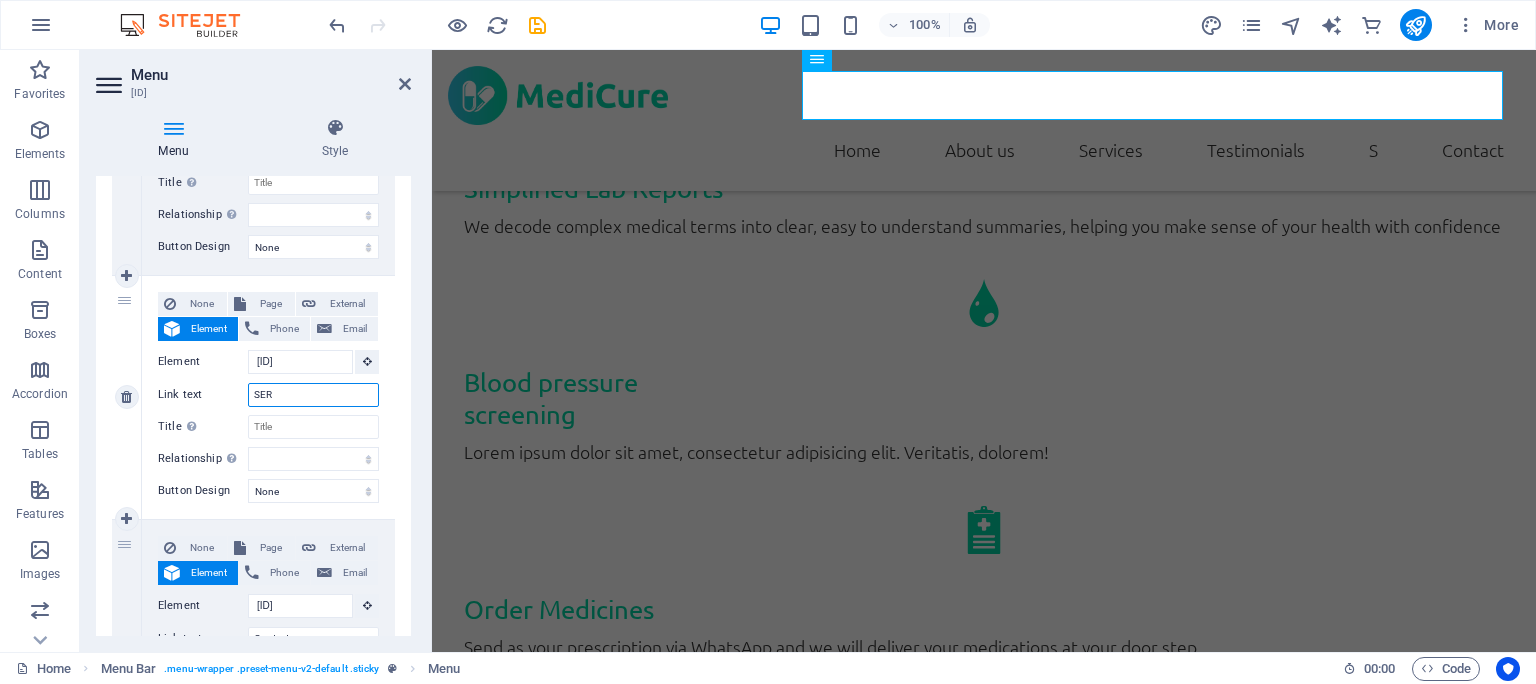 type on "SE" 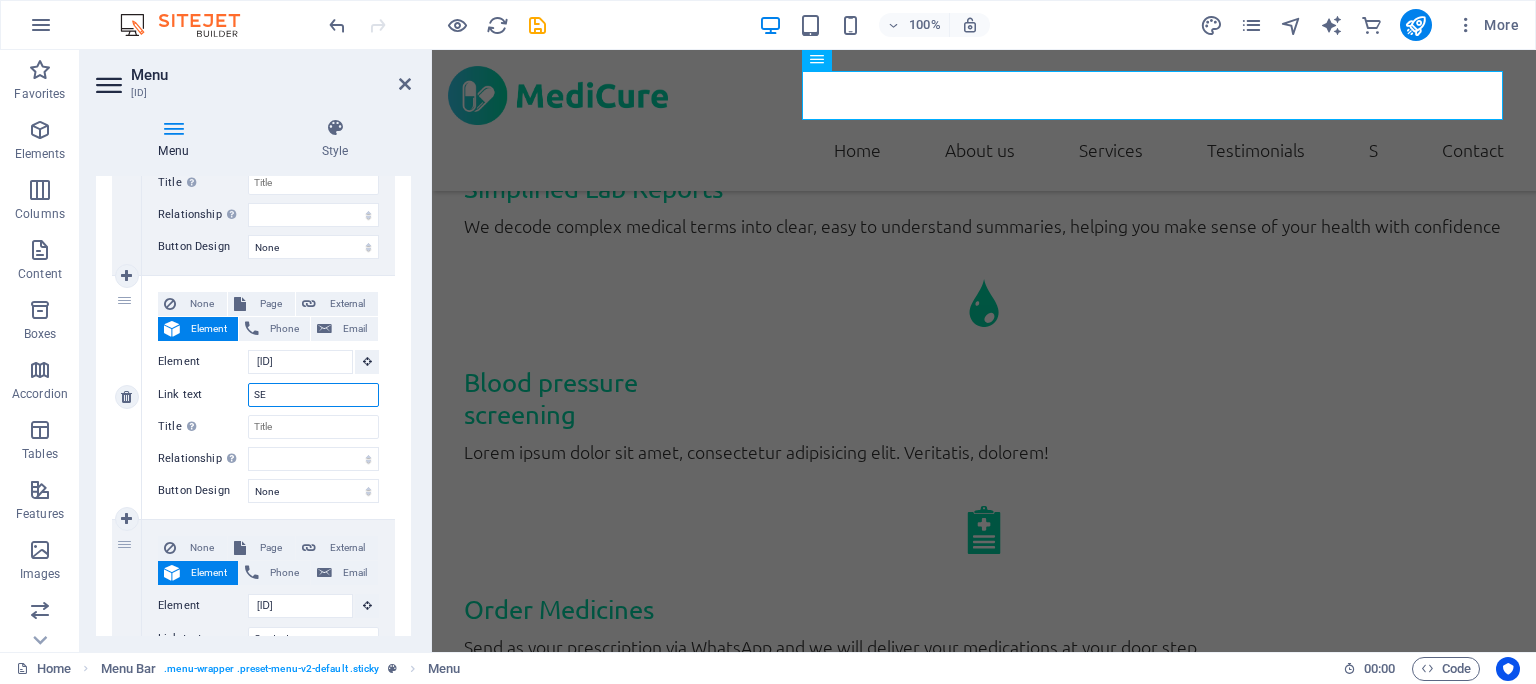 select 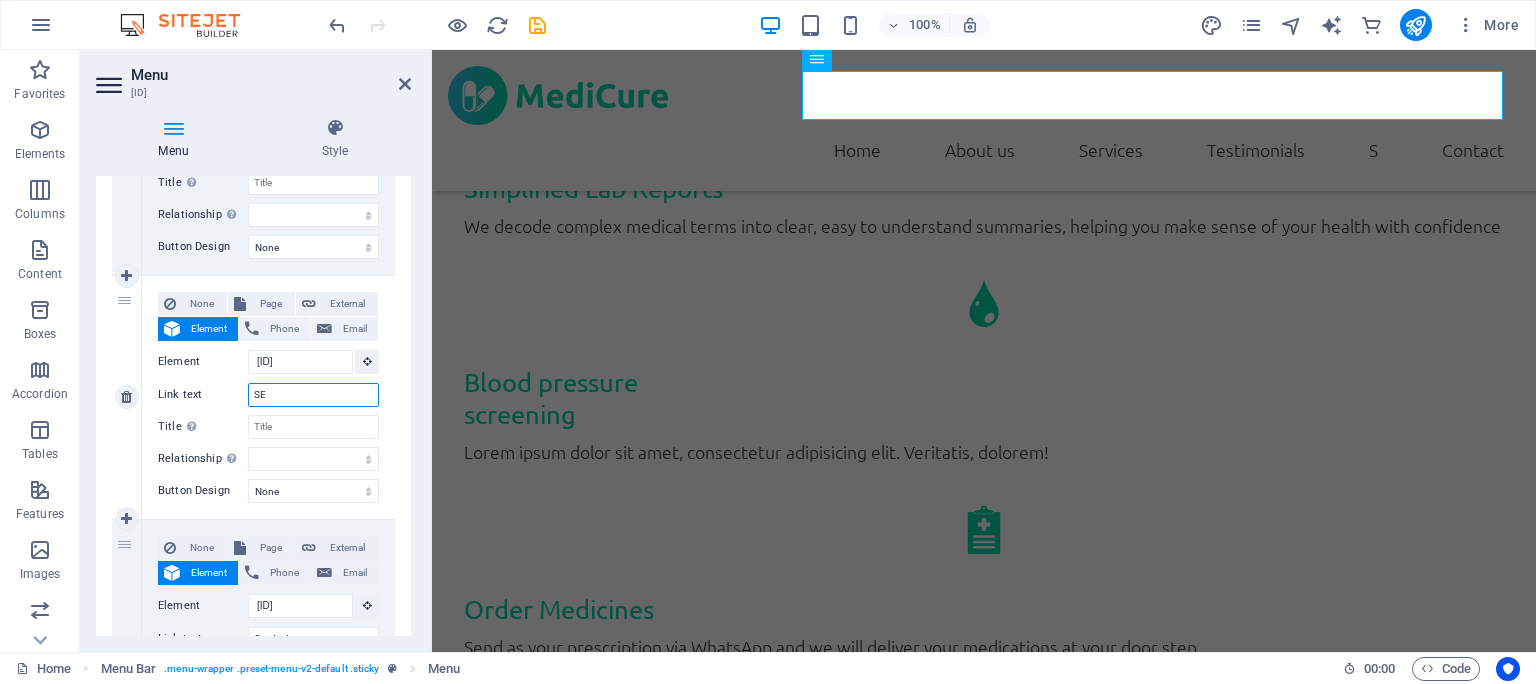 select 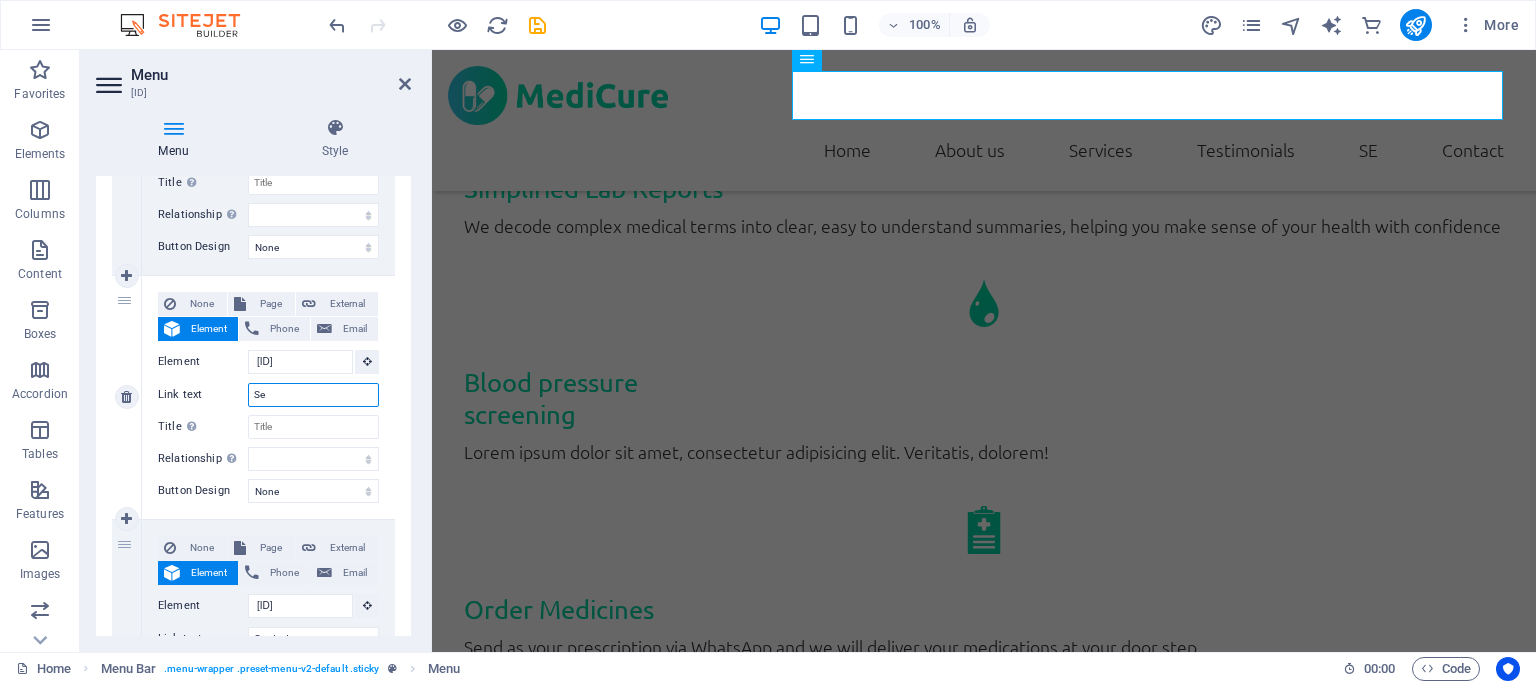type on "Ser" 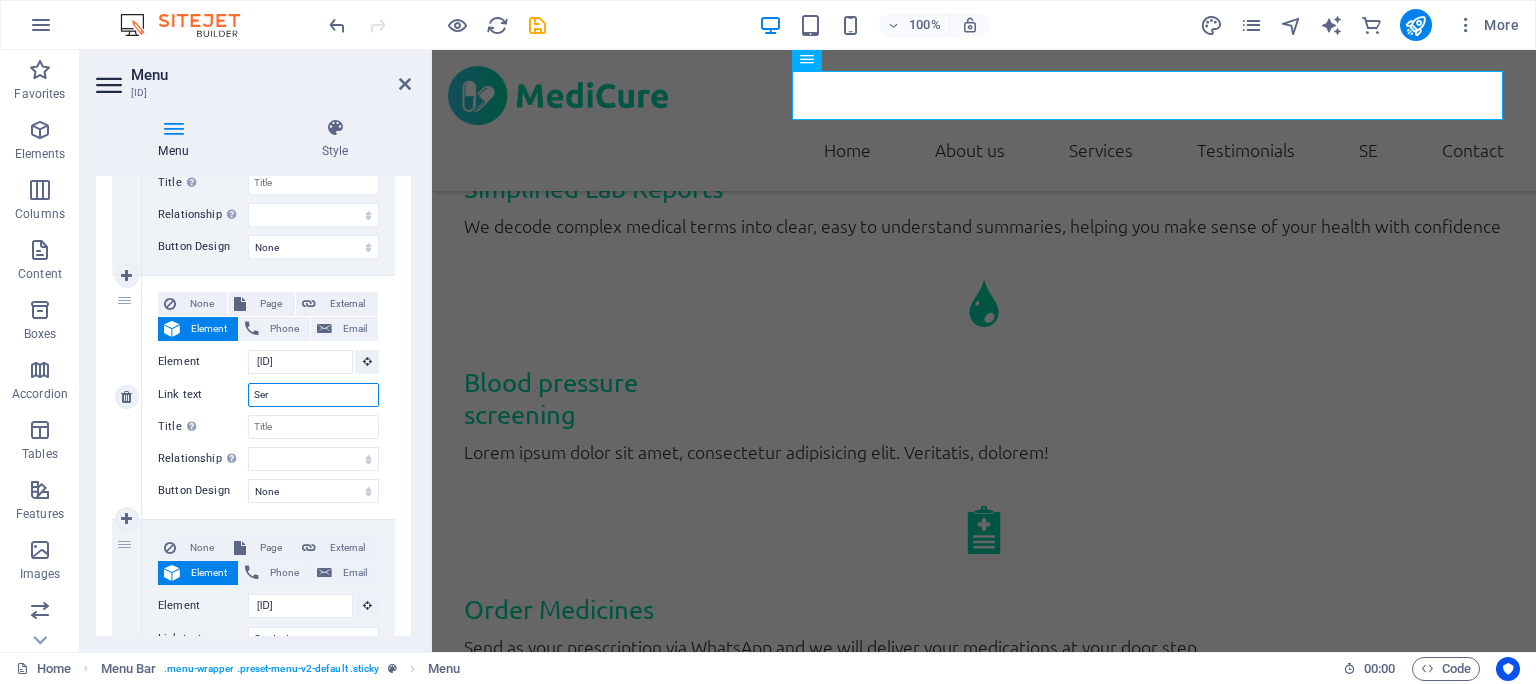 select 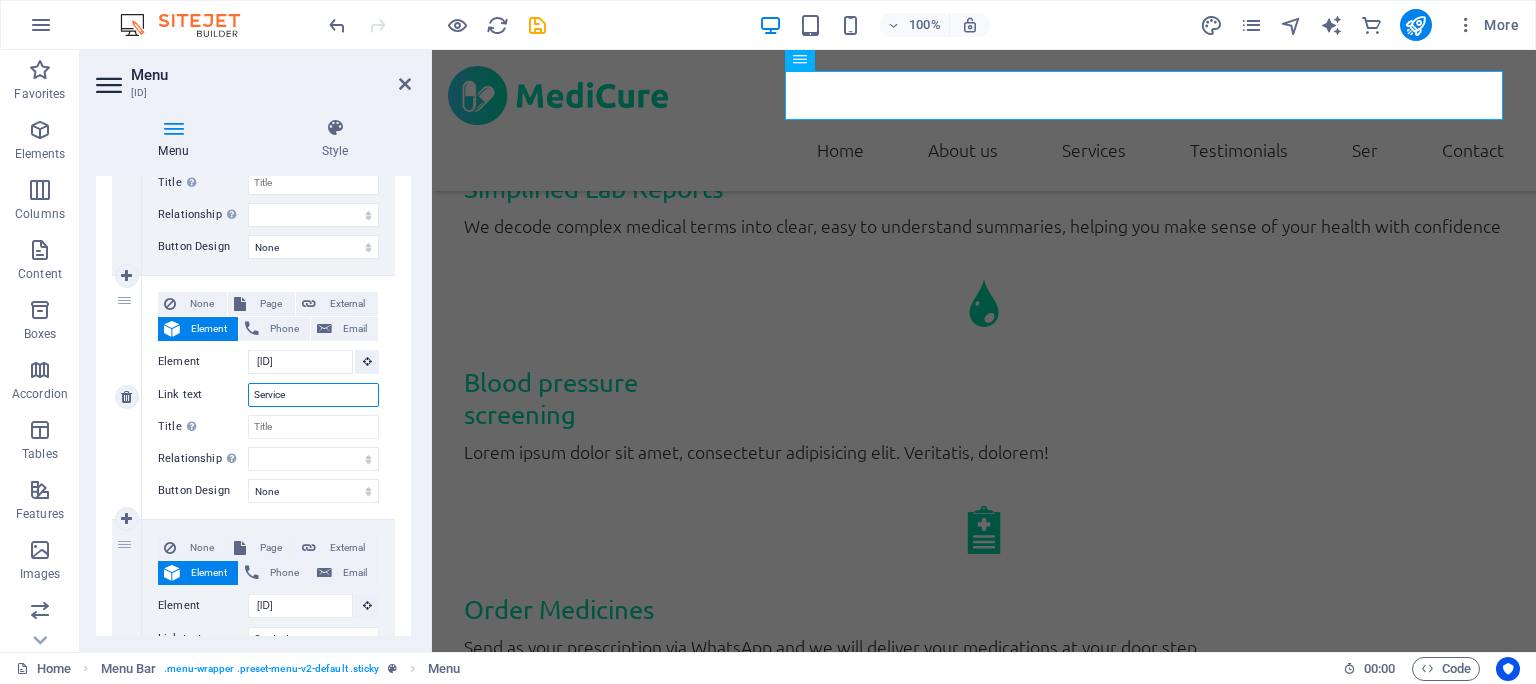 type on "Services" 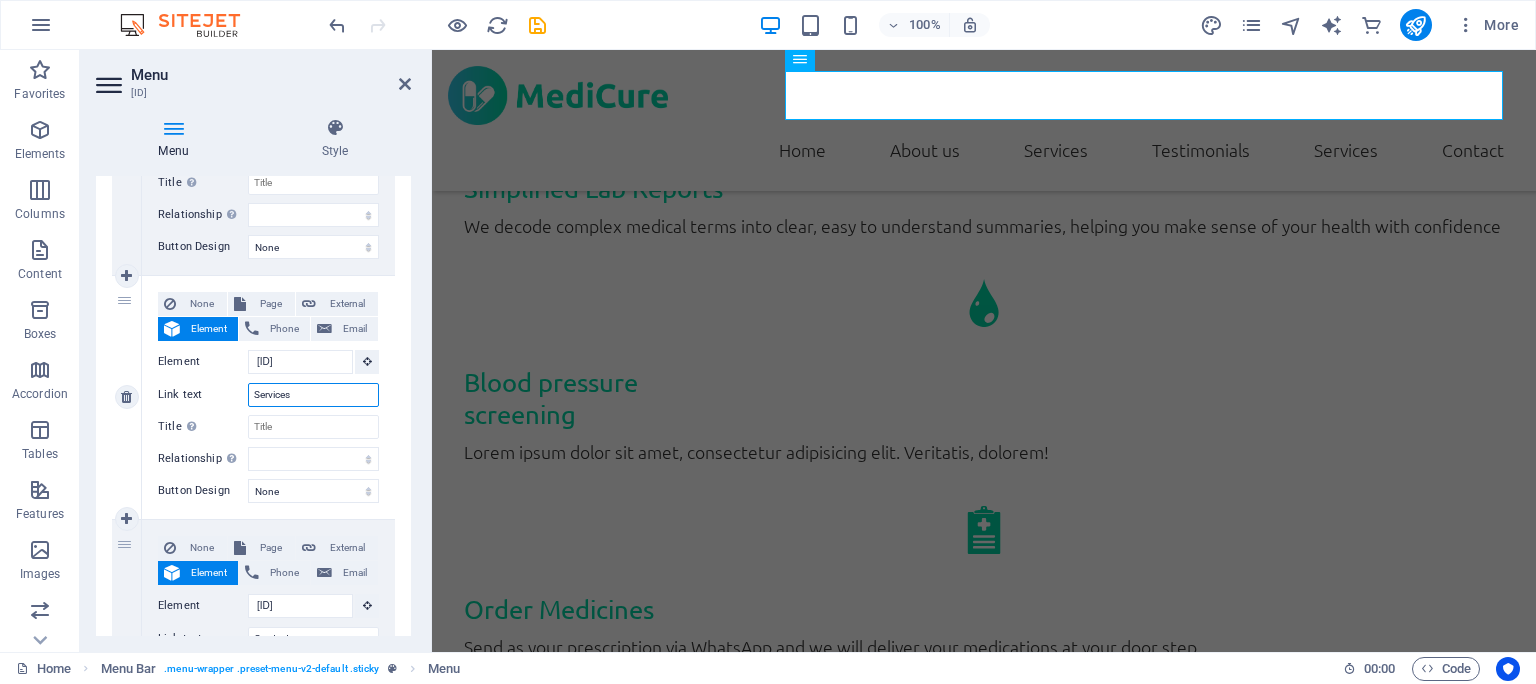 select 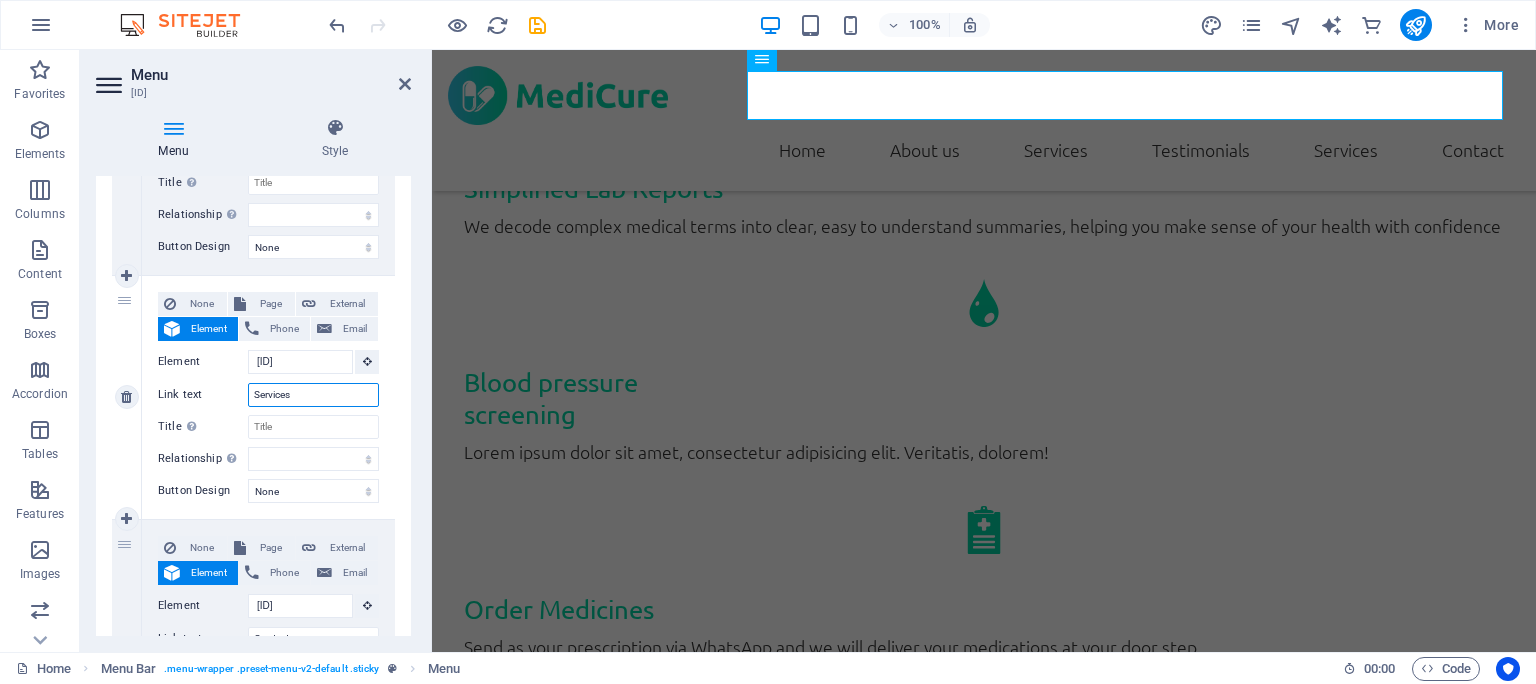 type on "Services" 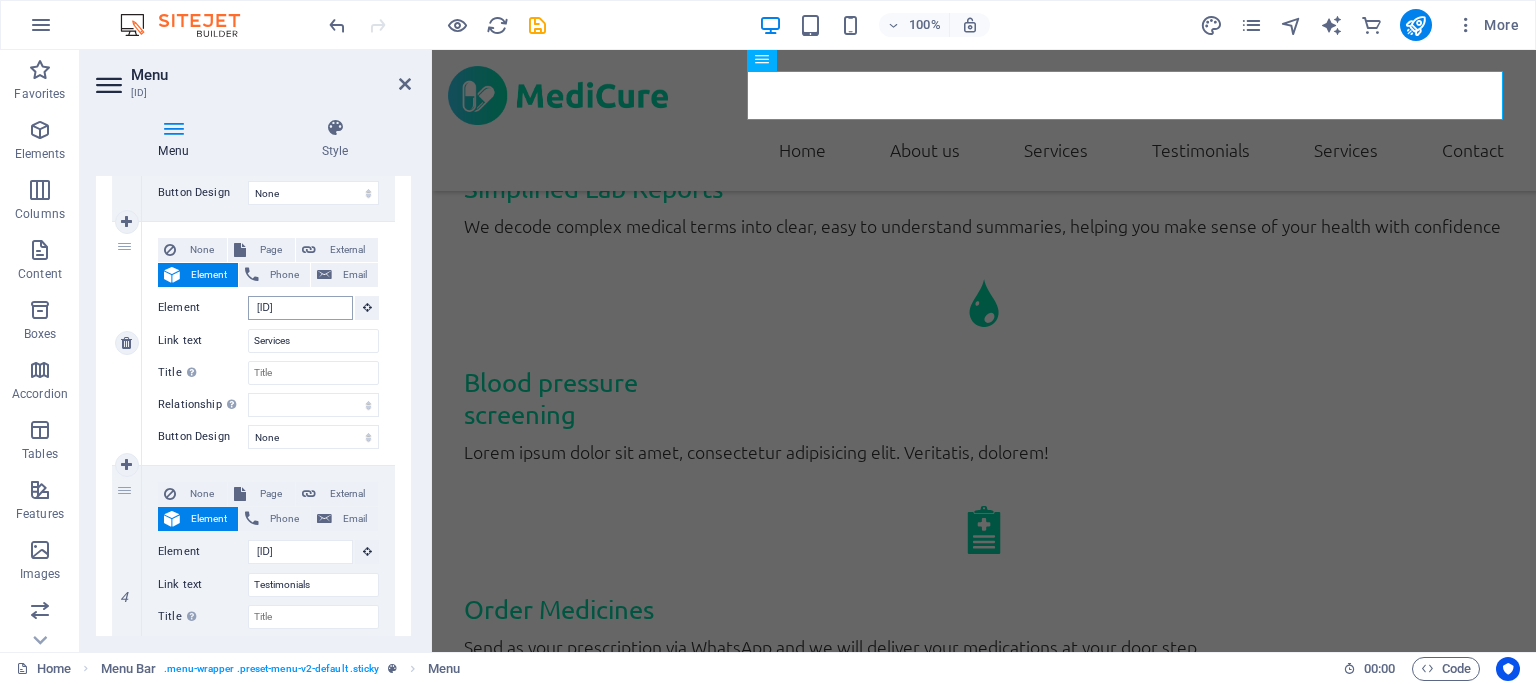 scroll, scrollTop: 610, scrollLeft: 0, axis: vertical 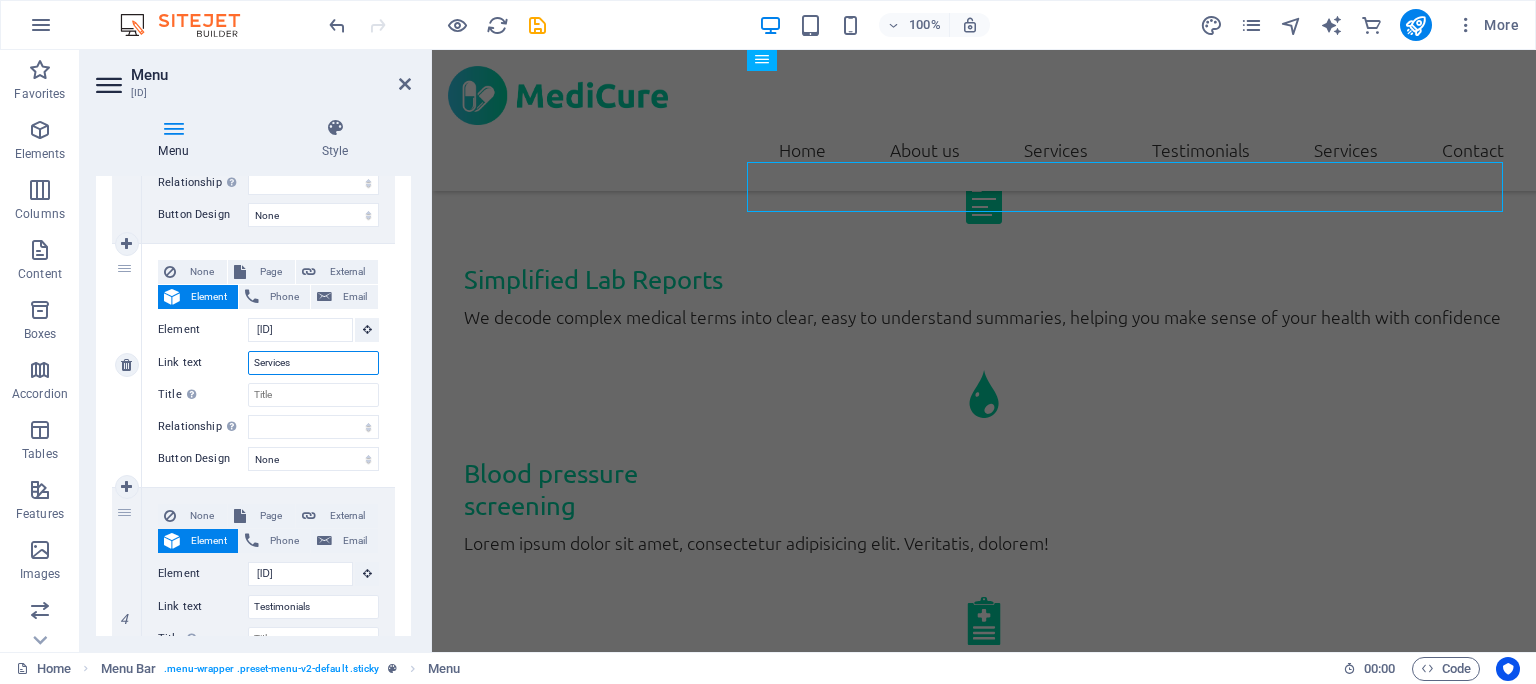 drag, startPoint x: 312, startPoint y: 354, endPoint x: 251, endPoint y: 358, distance: 61.13101 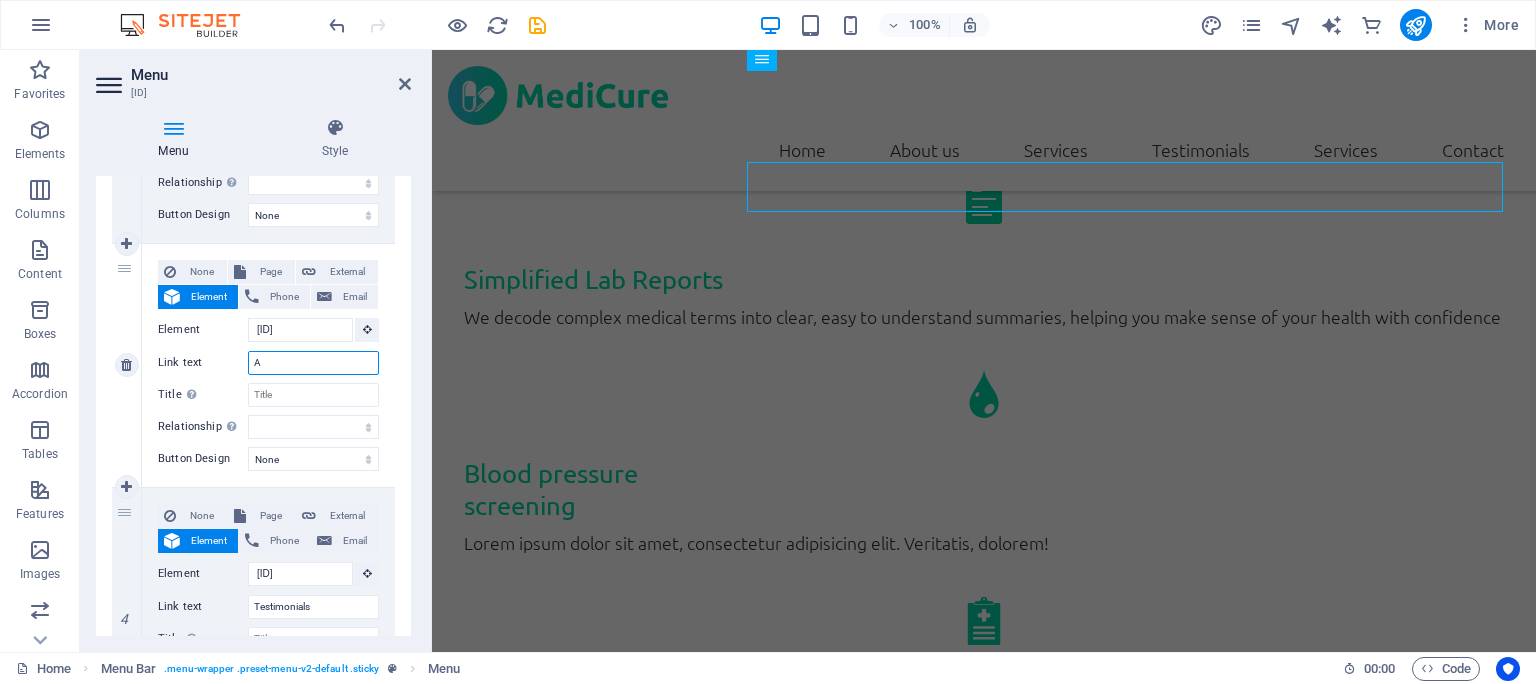 select 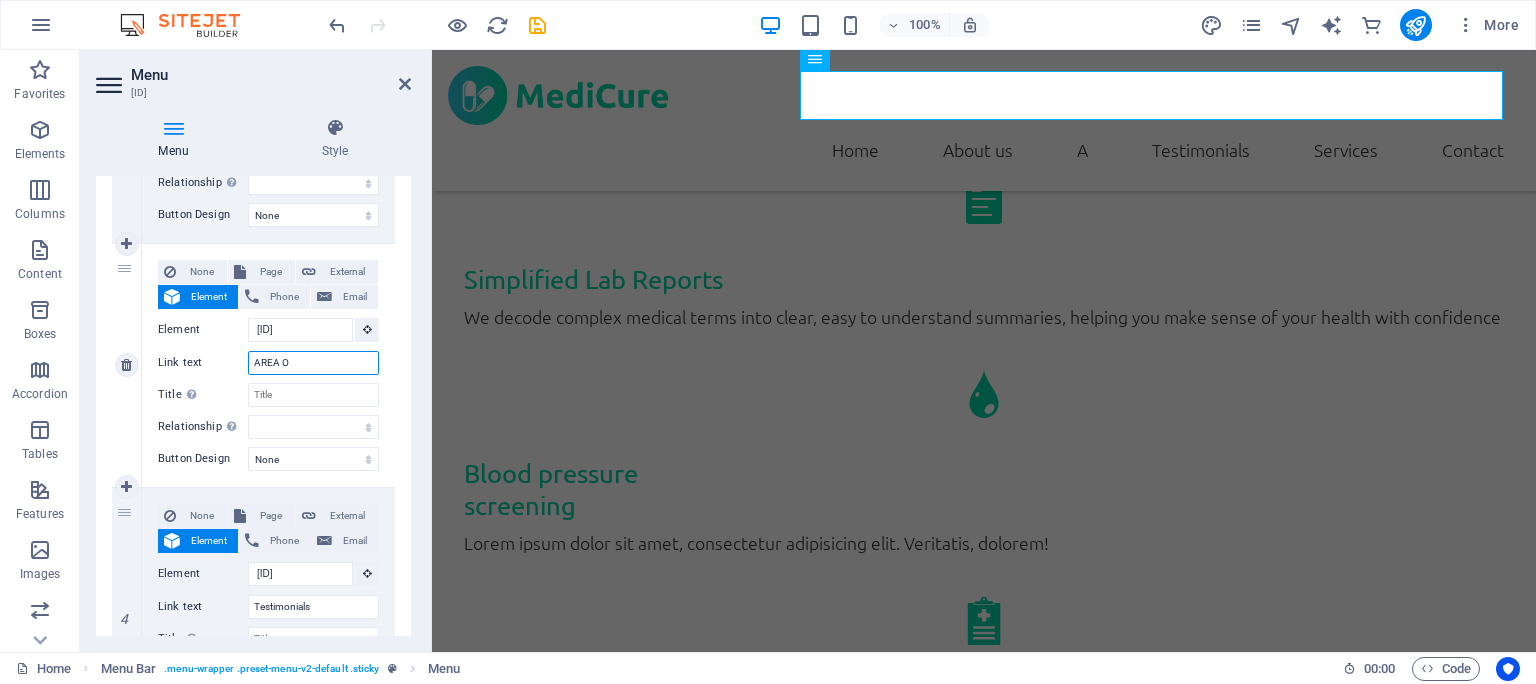 type on "AREA OF" 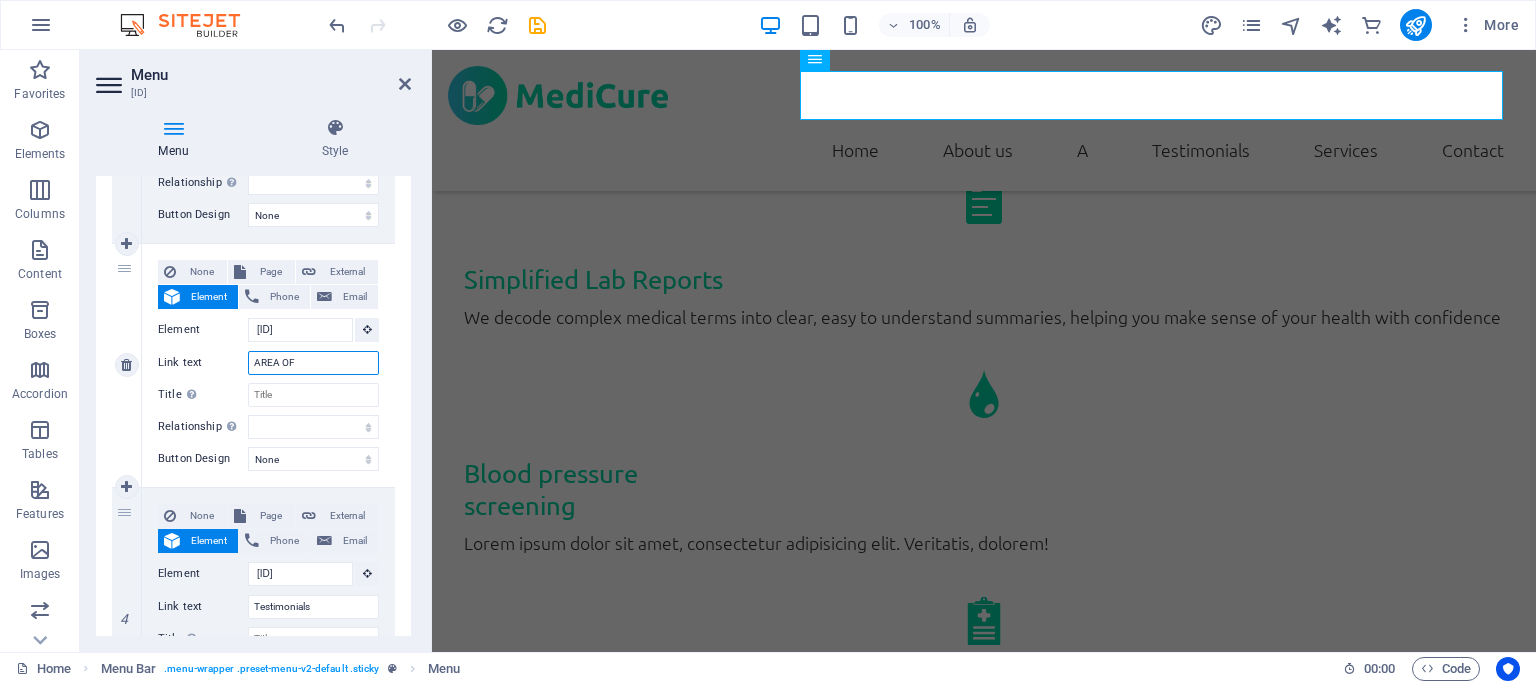 select 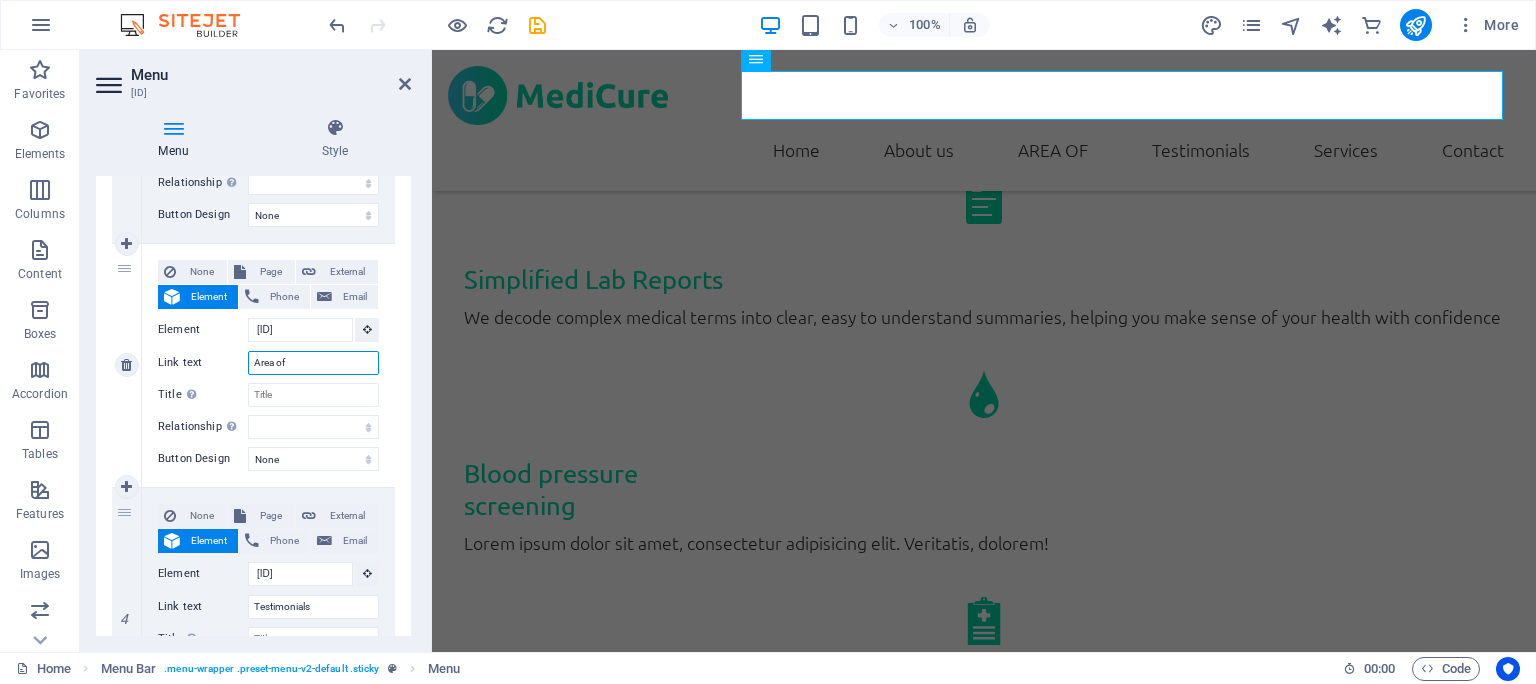 type on "Area of" 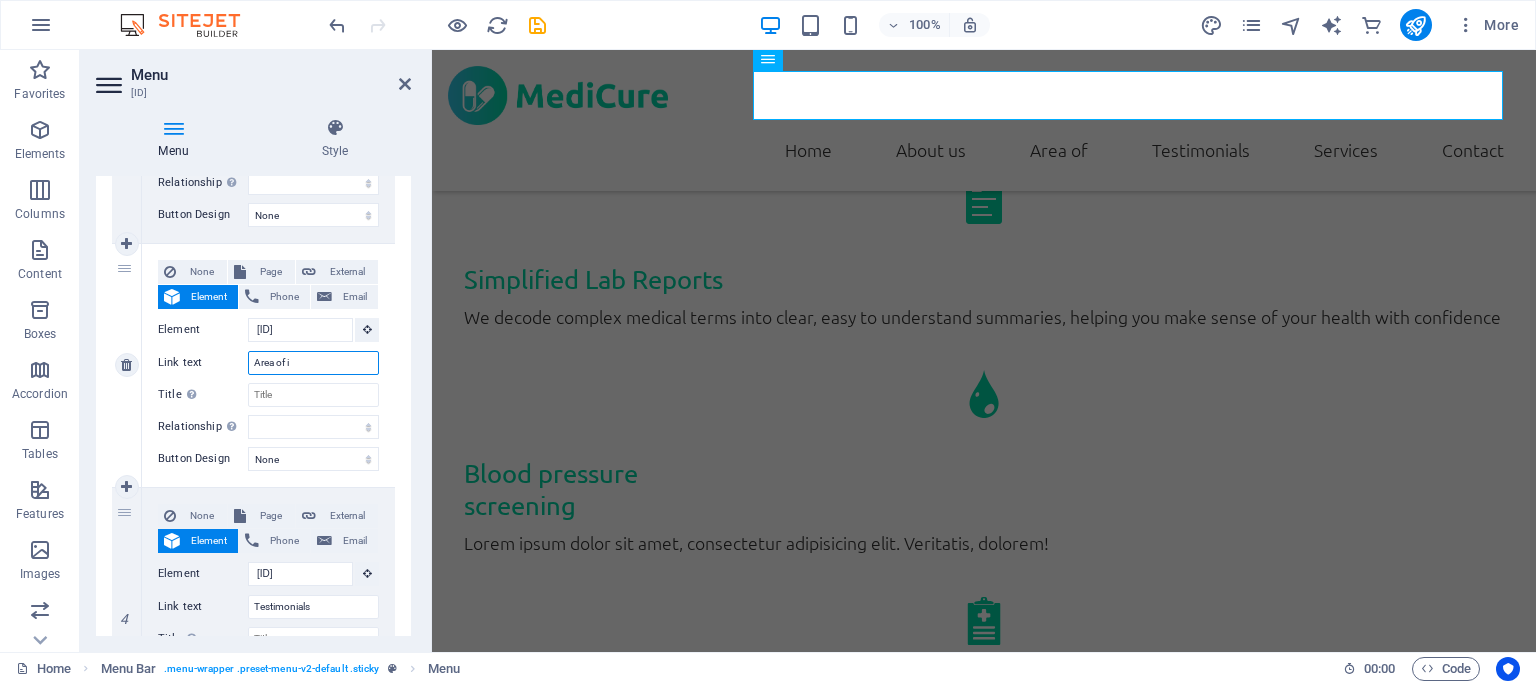 type on "Area of in" 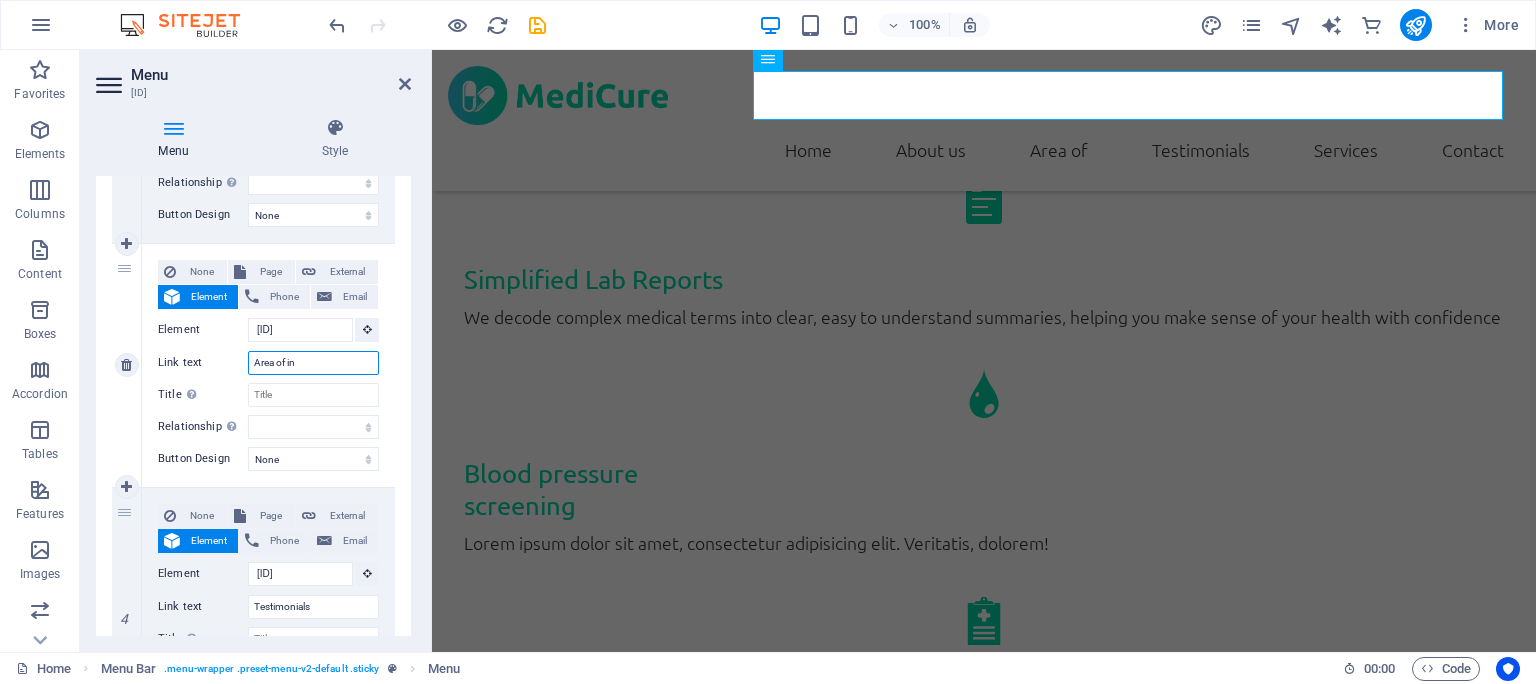 select 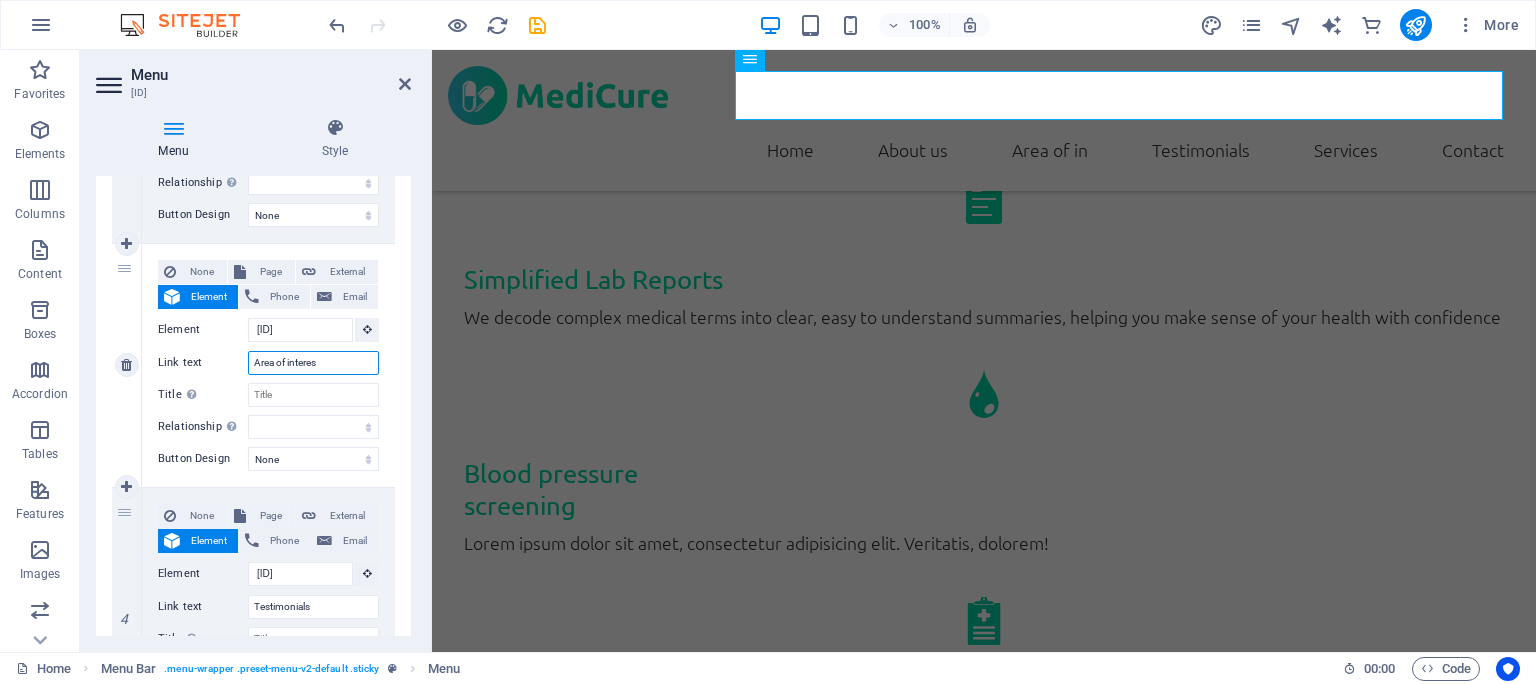 type on "Area of interest" 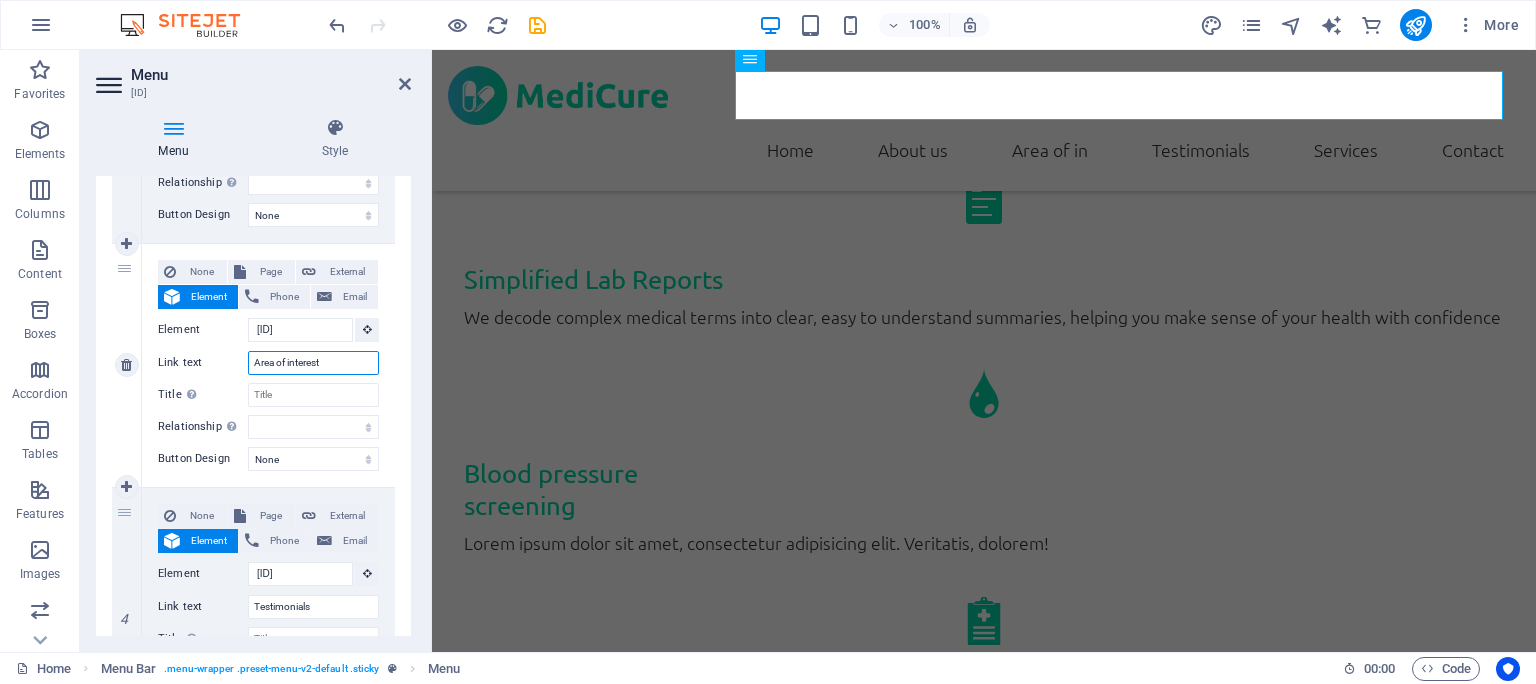 select 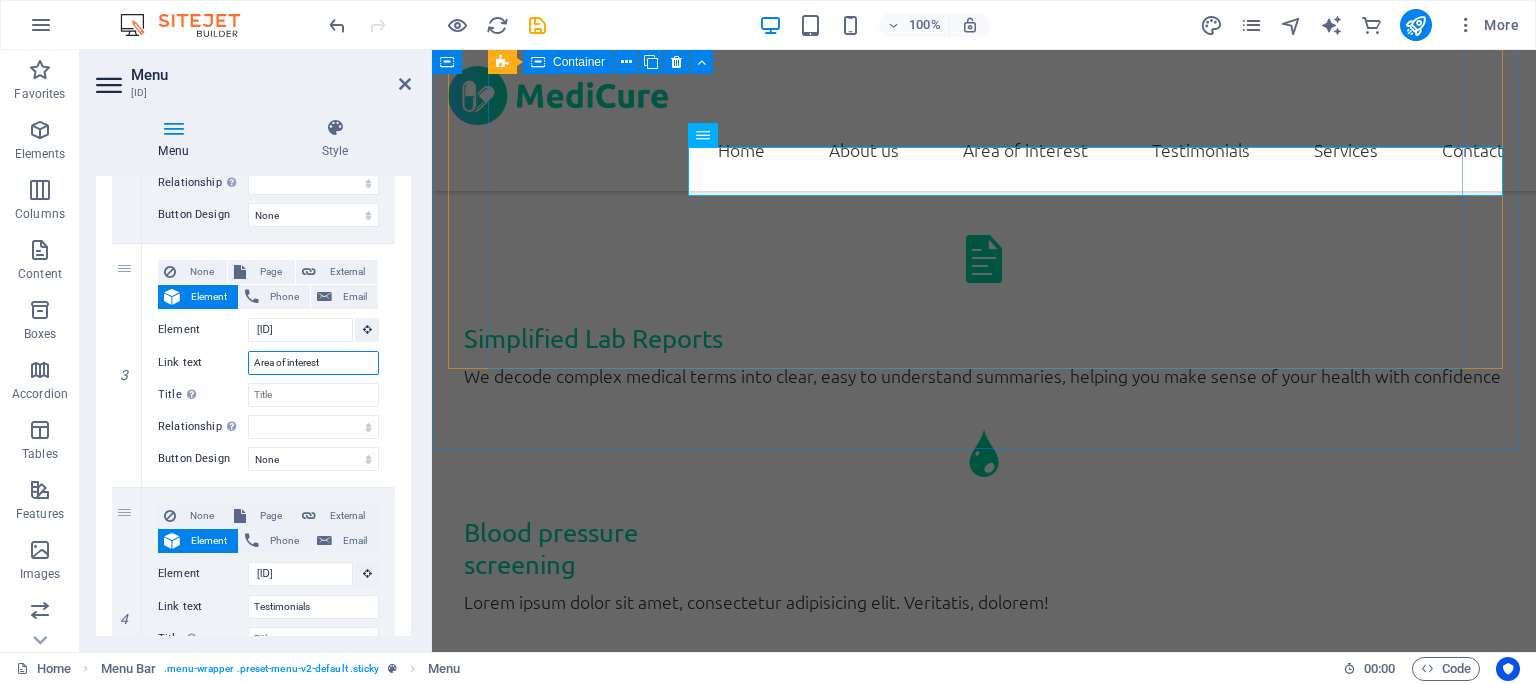 scroll, scrollTop: 4220, scrollLeft: 0, axis: vertical 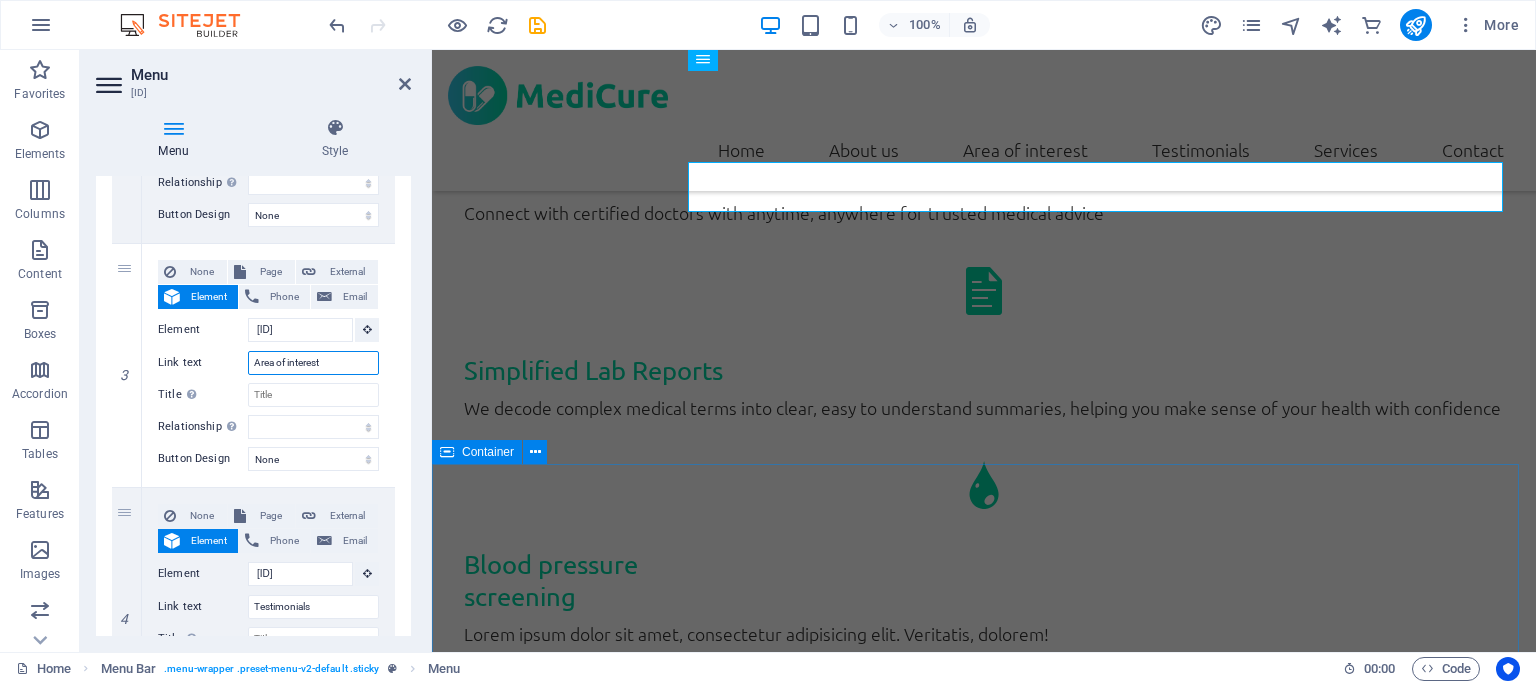 type on "Area of interest" 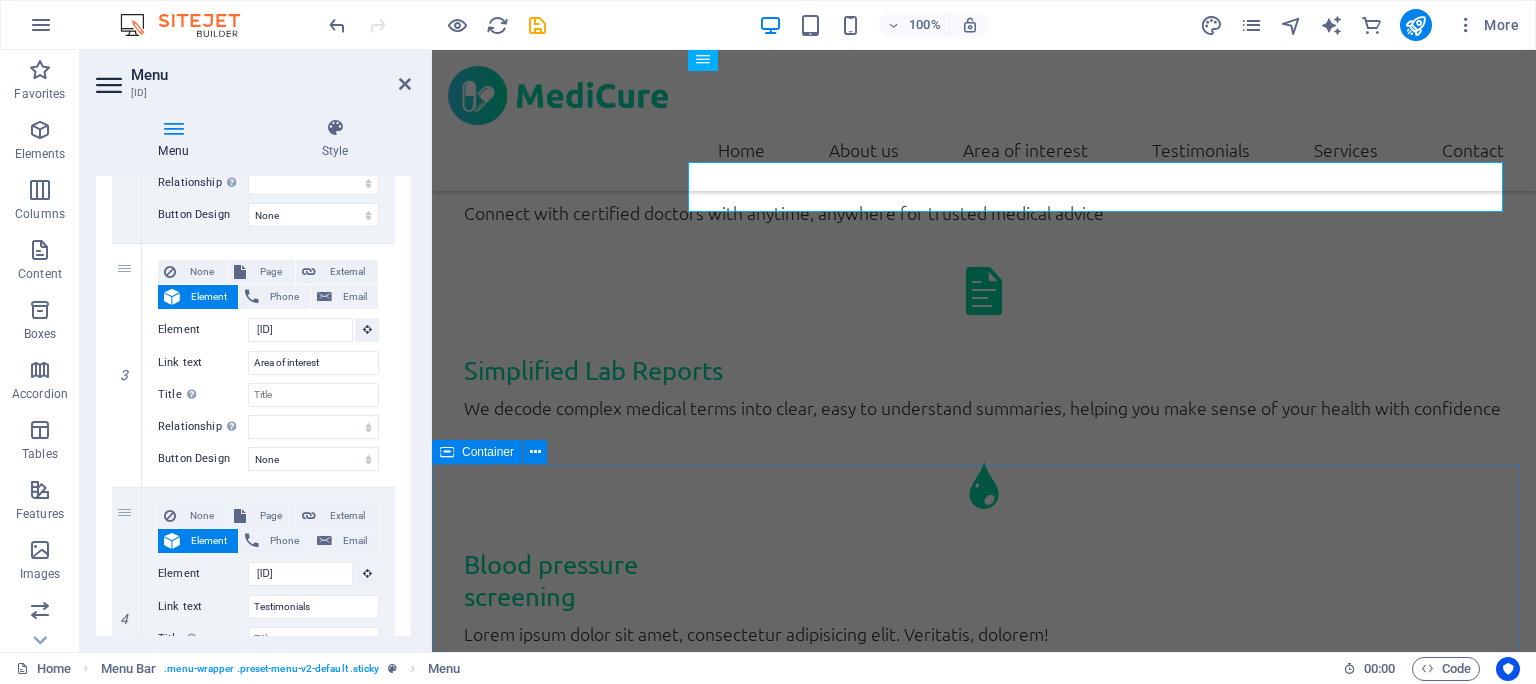 click on "Services Lorum ipsum Lorem ipsum dolor sit amet, consectetur adipisicing elit. Veritatis, dolorem!   Open Article Lorum ipsum Lorem ipsum dolor sit amet, consectetur adipisicing elit. Veritatis, dolorem!   Open Article Lorum ipsum Lorem ipsum dolor sit amet, consectetur adipisicing elit. Veritatis, dolorem!   Open Article" at bounding box center (984, 4107) 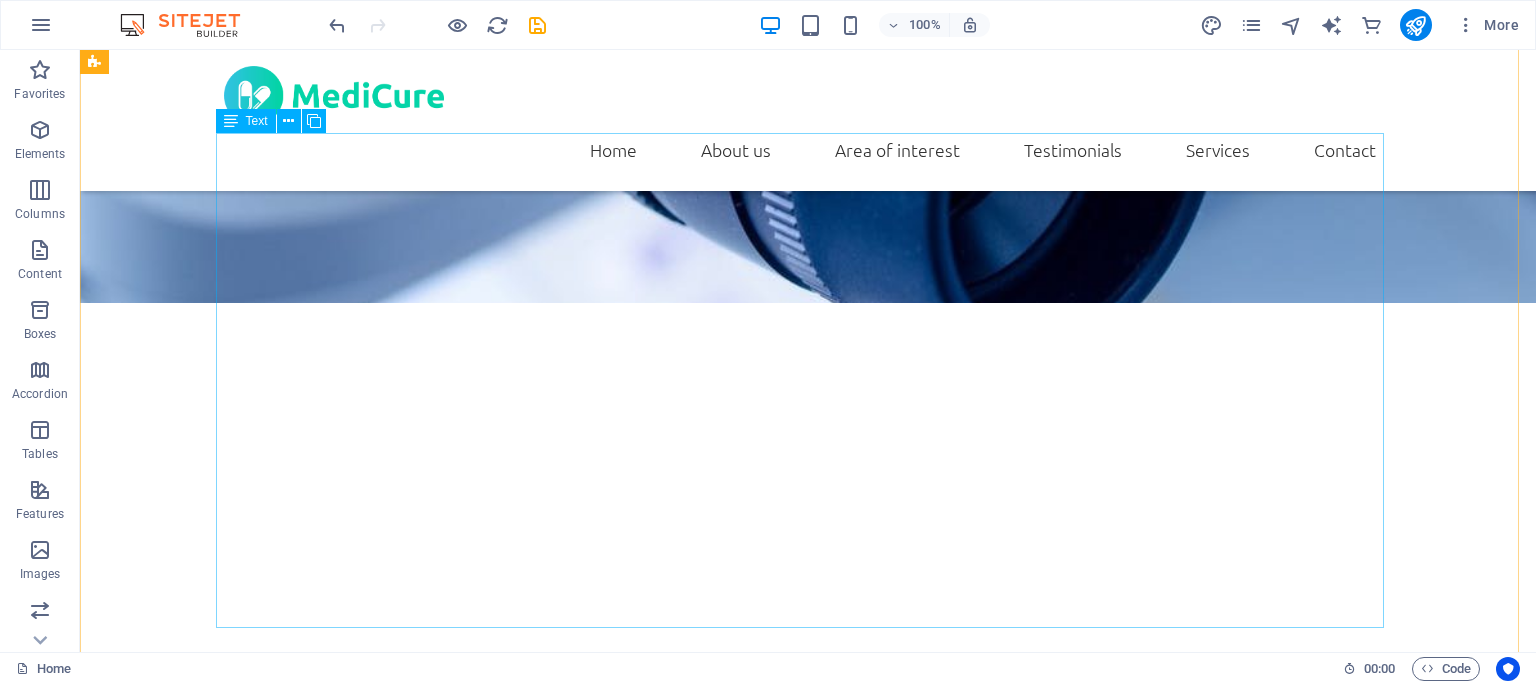 scroll, scrollTop: 739, scrollLeft: 0, axis: vertical 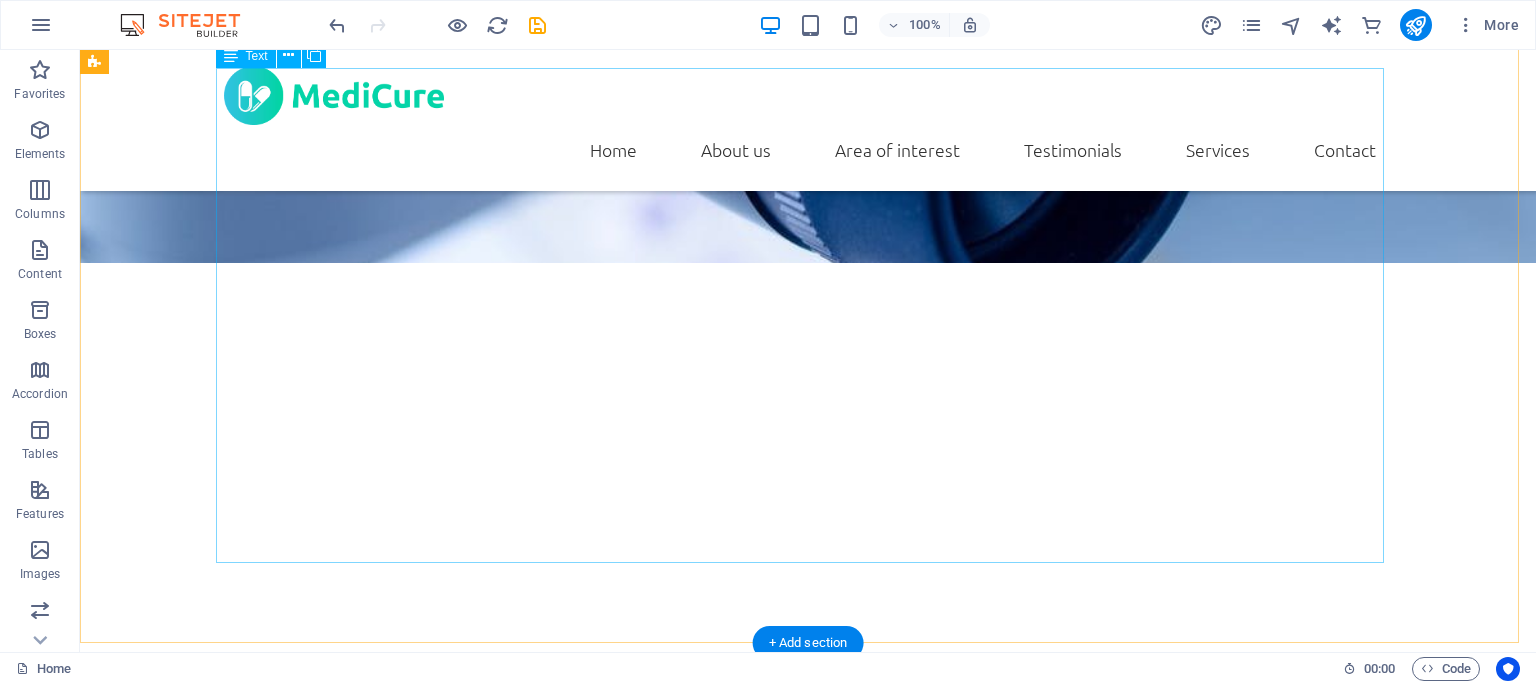 click on "Doctor Scribe is a visionary healthcare startup founded by certified Indian doctors, committed to redefining how individuals access and experience medical care in the digital age. Rooted in the core values of clinical integrity, trust, and accessibility, Doctor Scribe aims to bridge the gap between conventional healthcare practices and the evolving expectations of a modern, connected society. As a doctor-led initiative, Doctor Scribe is driven by a deep understanding of patient needs and a strong commitment to building a more transparent, ethical, and future-ready healthcare ecosystem." at bounding box center (808, 985) 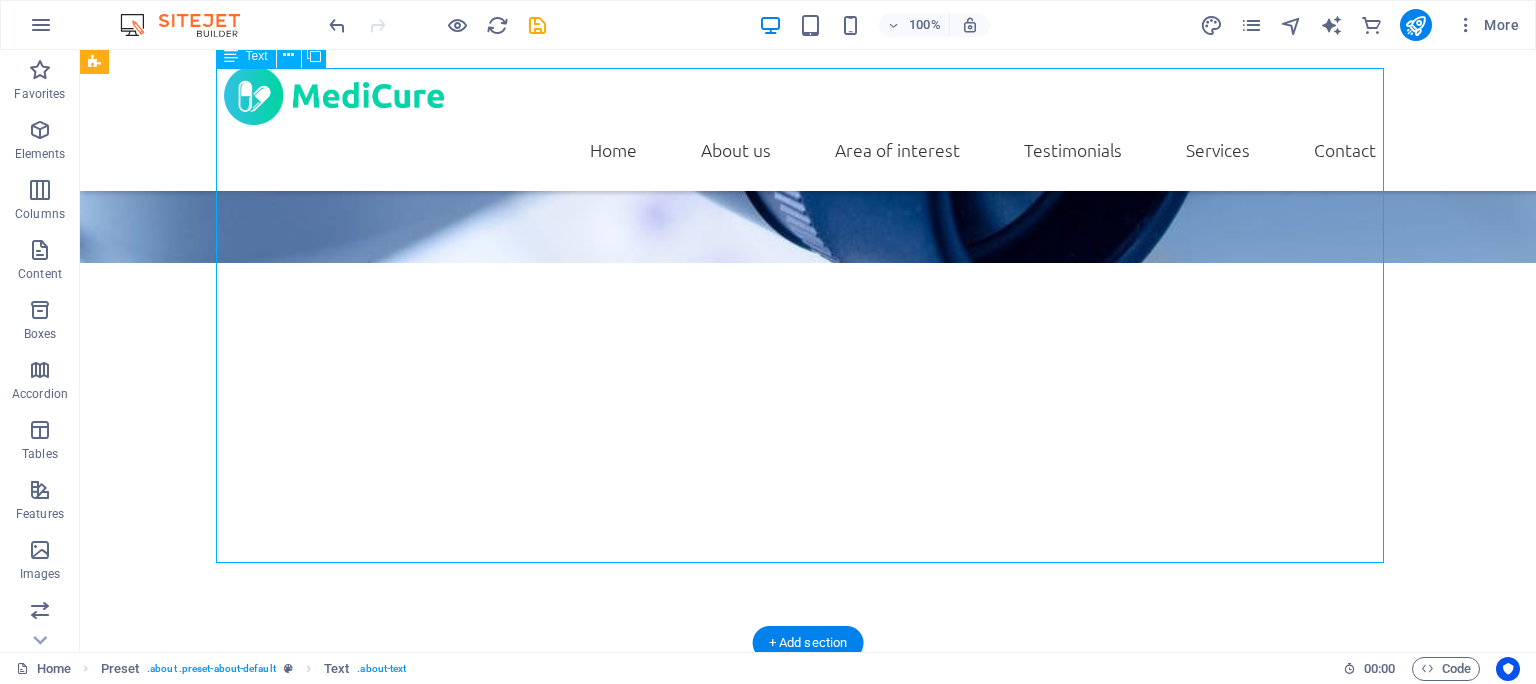 click on "Doctor Scribe is a visionary healthcare startup founded by certified Indian doctors, committed to redefining how individuals access and experience medical care in the digital age. Rooted in the core values of clinical integrity, trust, and accessibility, Doctor Scribe aims to bridge the gap between conventional healthcare practices and the evolving expectations of a modern, connected society. As a doctor-led initiative, Doctor Scribe is driven by a deep understanding of patient needs and a strong commitment to building a more transparent, ethical, and future-ready healthcare ecosystem." at bounding box center [808, 985] 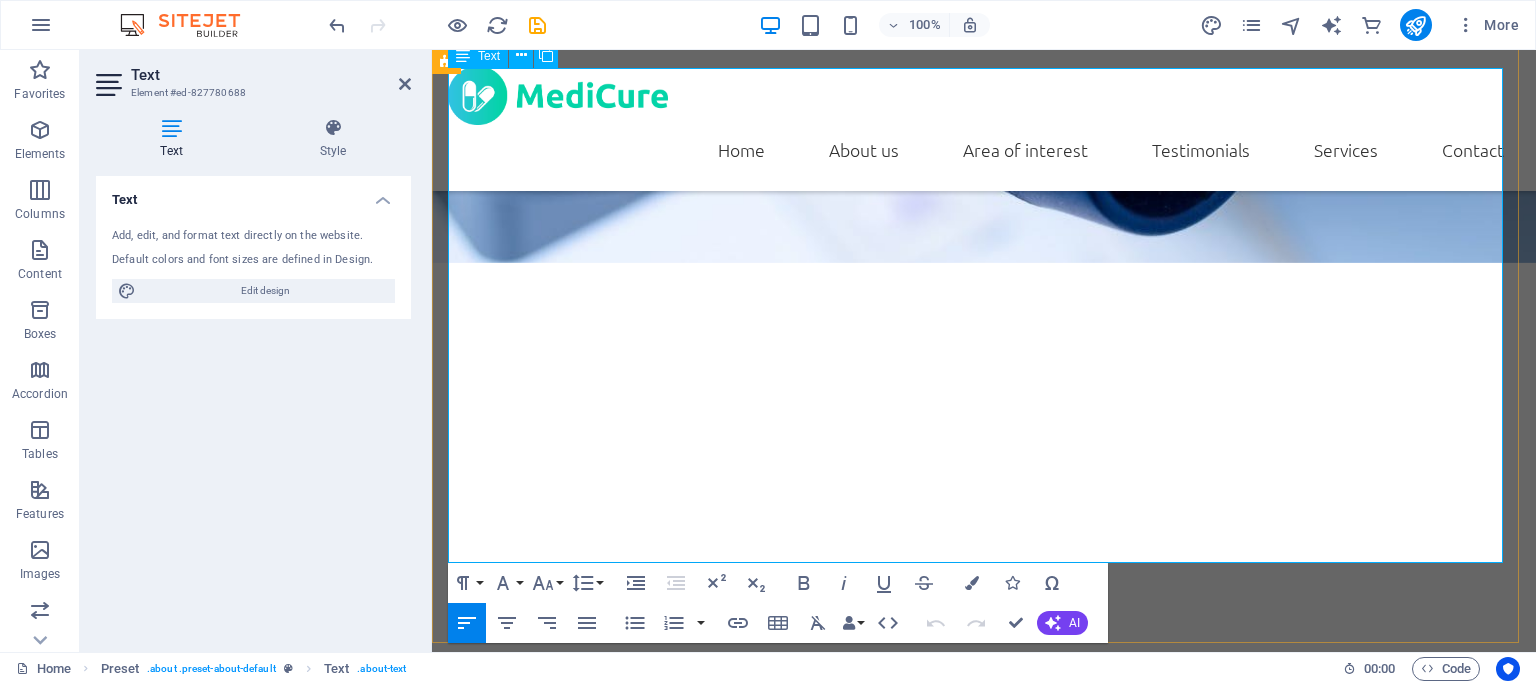drag, startPoint x: 457, startPoint y: 260, endPoint x: 1043, endPoint y: 554, distance: 655.6157 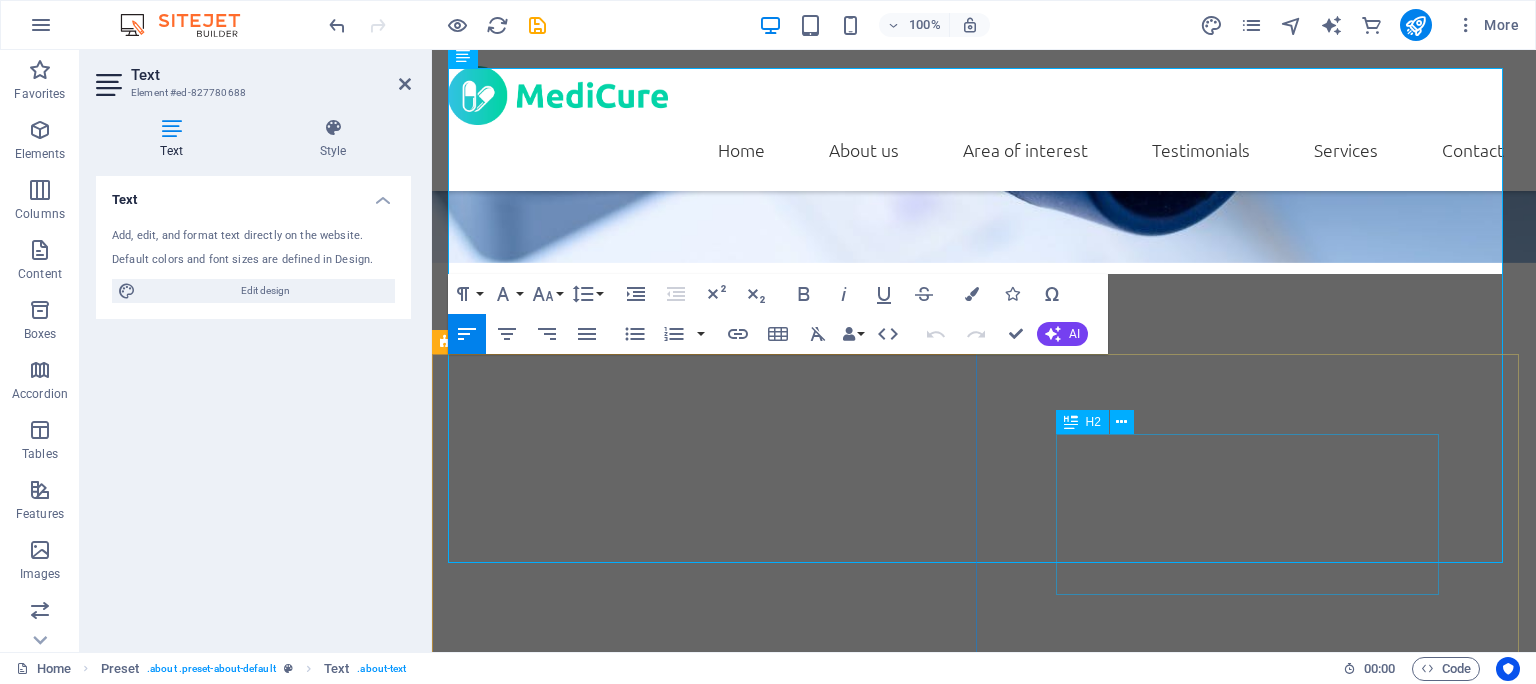 type 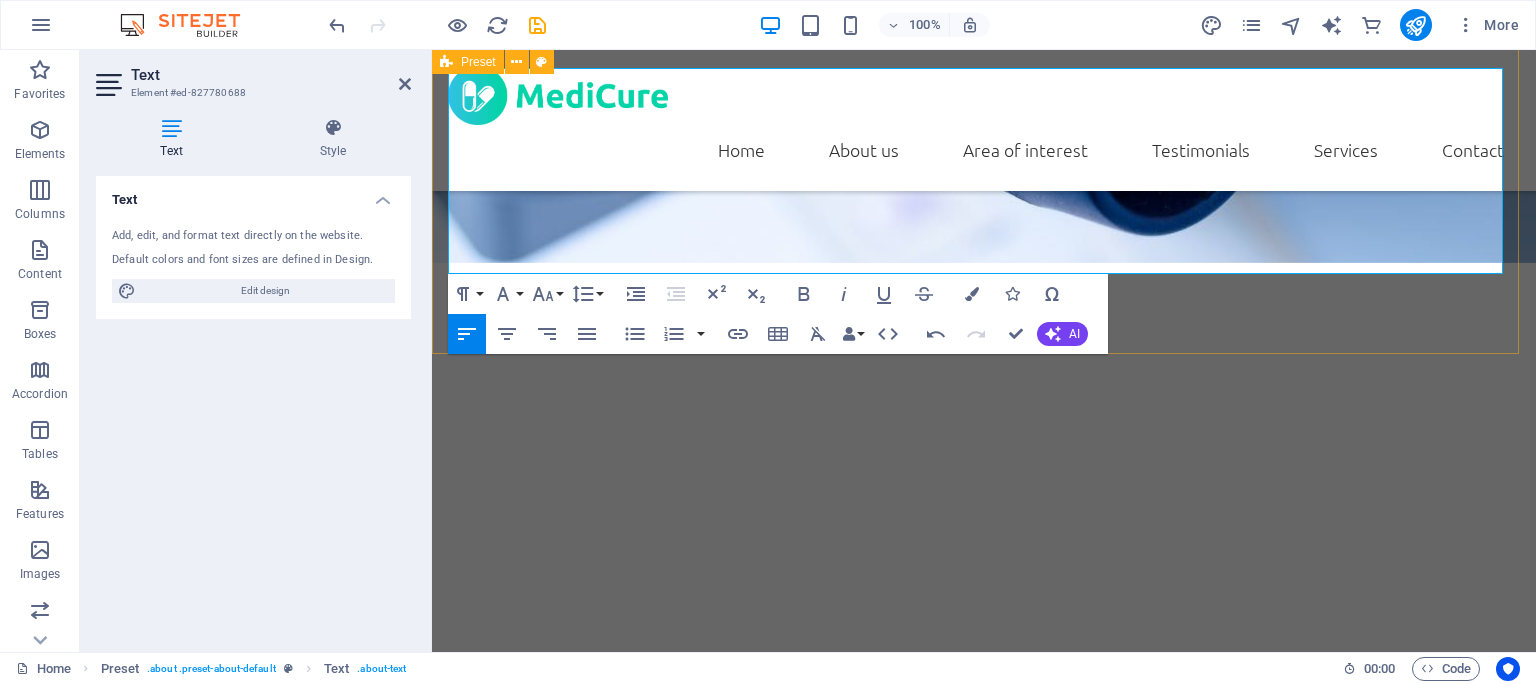 click on "About us Doctor Scribe is a visionary healthcare startup founded by certified Indian doctors, committed to redefining how individuals access and experience medical care in the digital age." at bounding box center (984, 812) 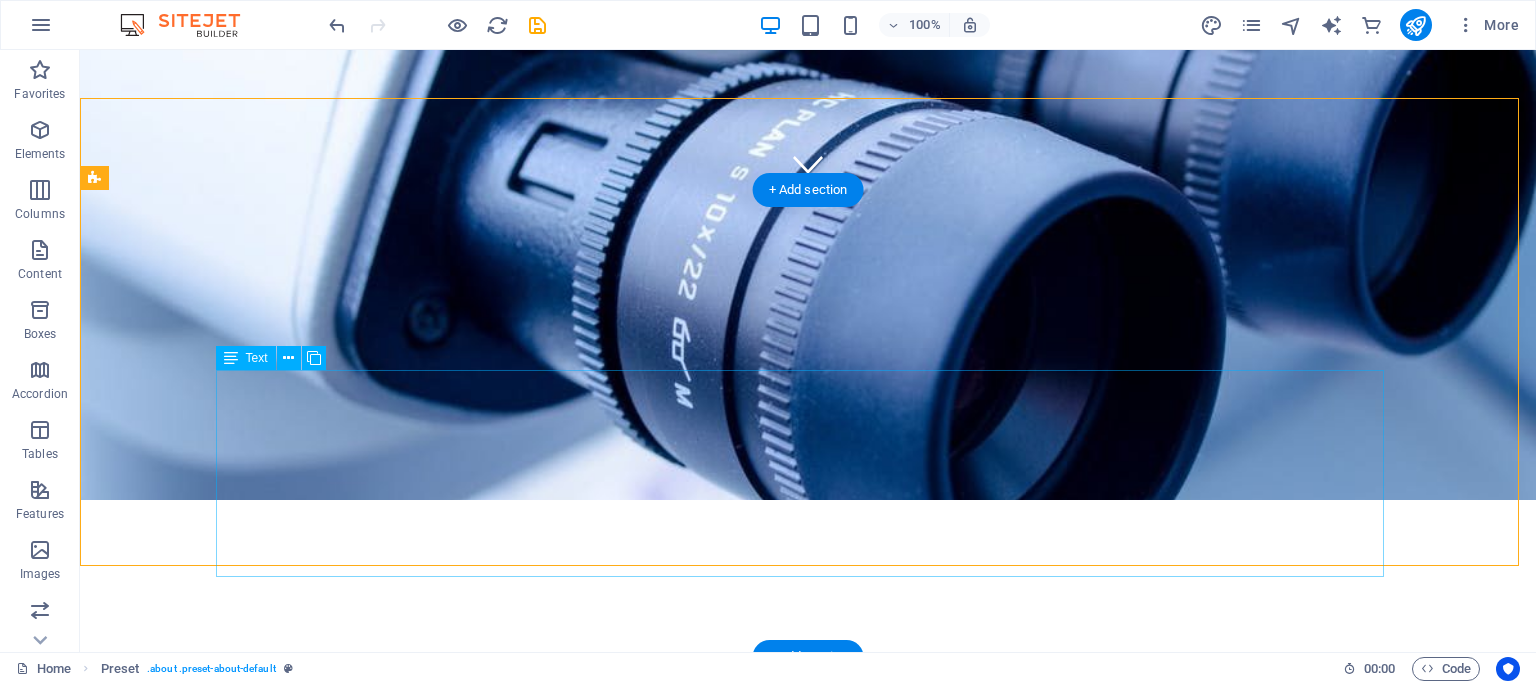 scroll, scrollTop: 528, scrollLeft: 0, axis: vertical 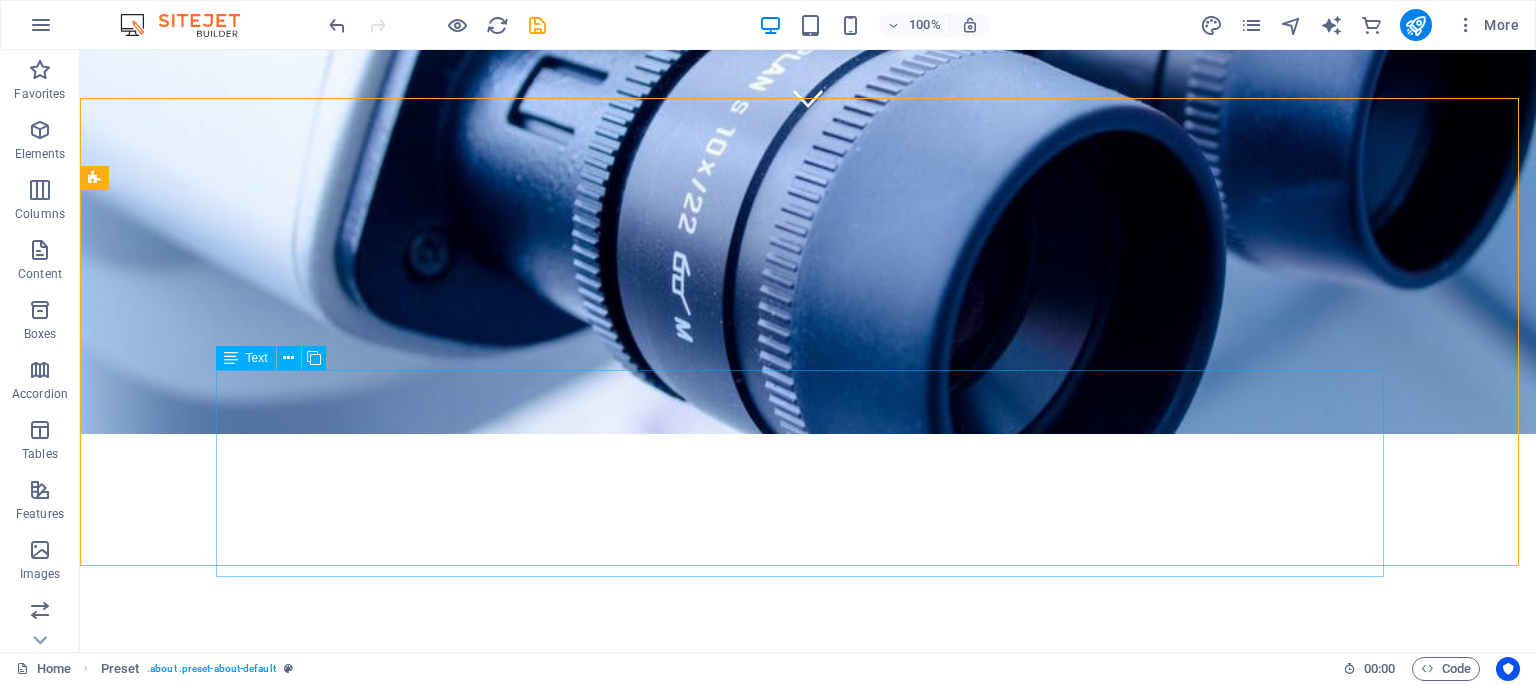 click at bounding box center (231, 358) 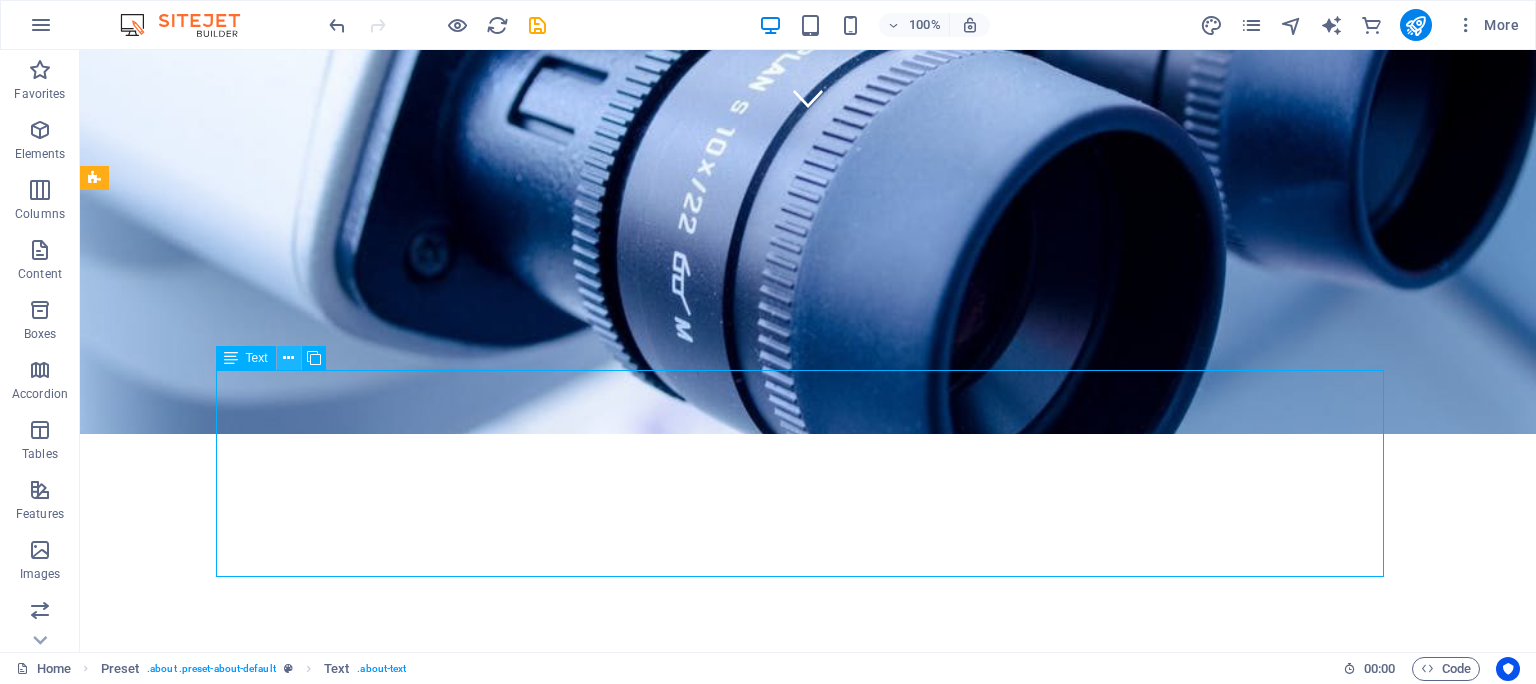 click at bounding box center [288, 358] 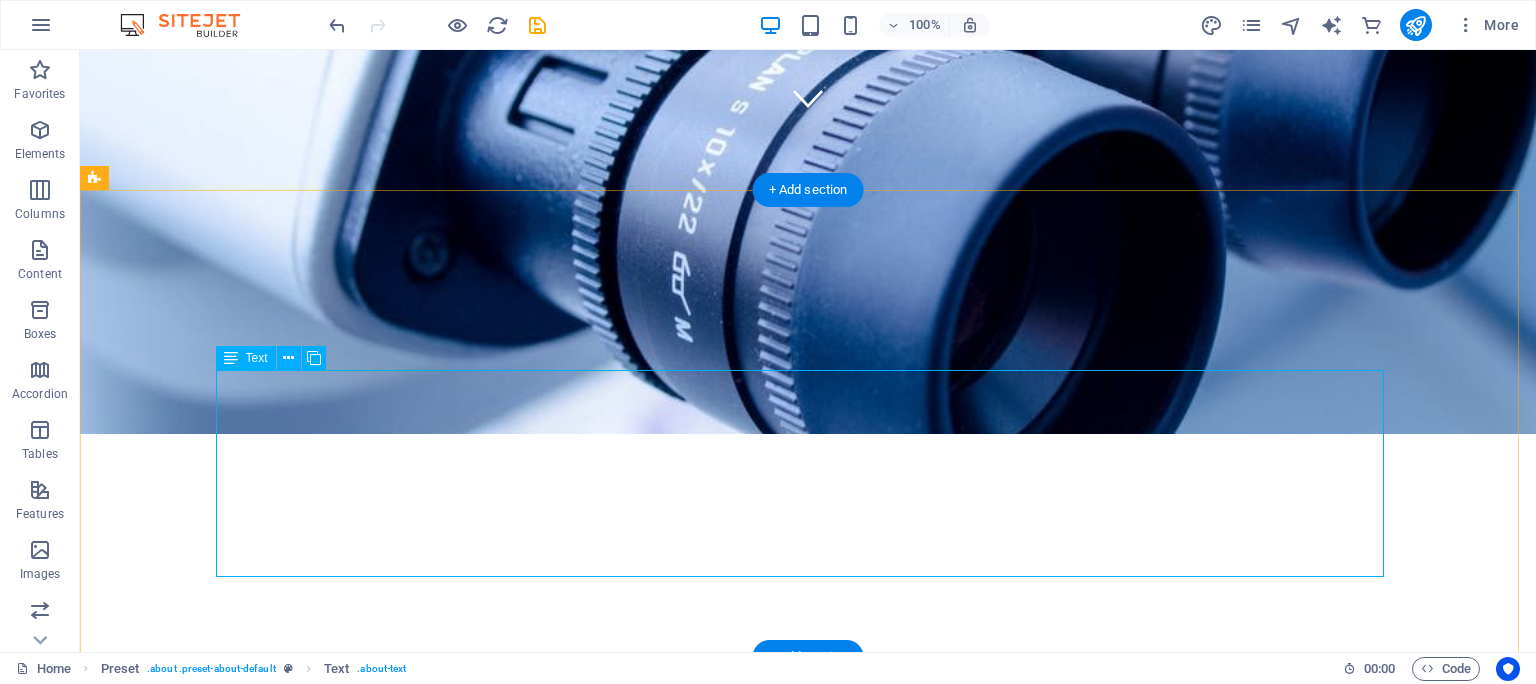 click on "Doctor Scribe is a visionary healthcare startup founded by certified Indian doctors, committed to redefining how individuals access and experience medical care in the digital age." at bounding box center [808, 1101] 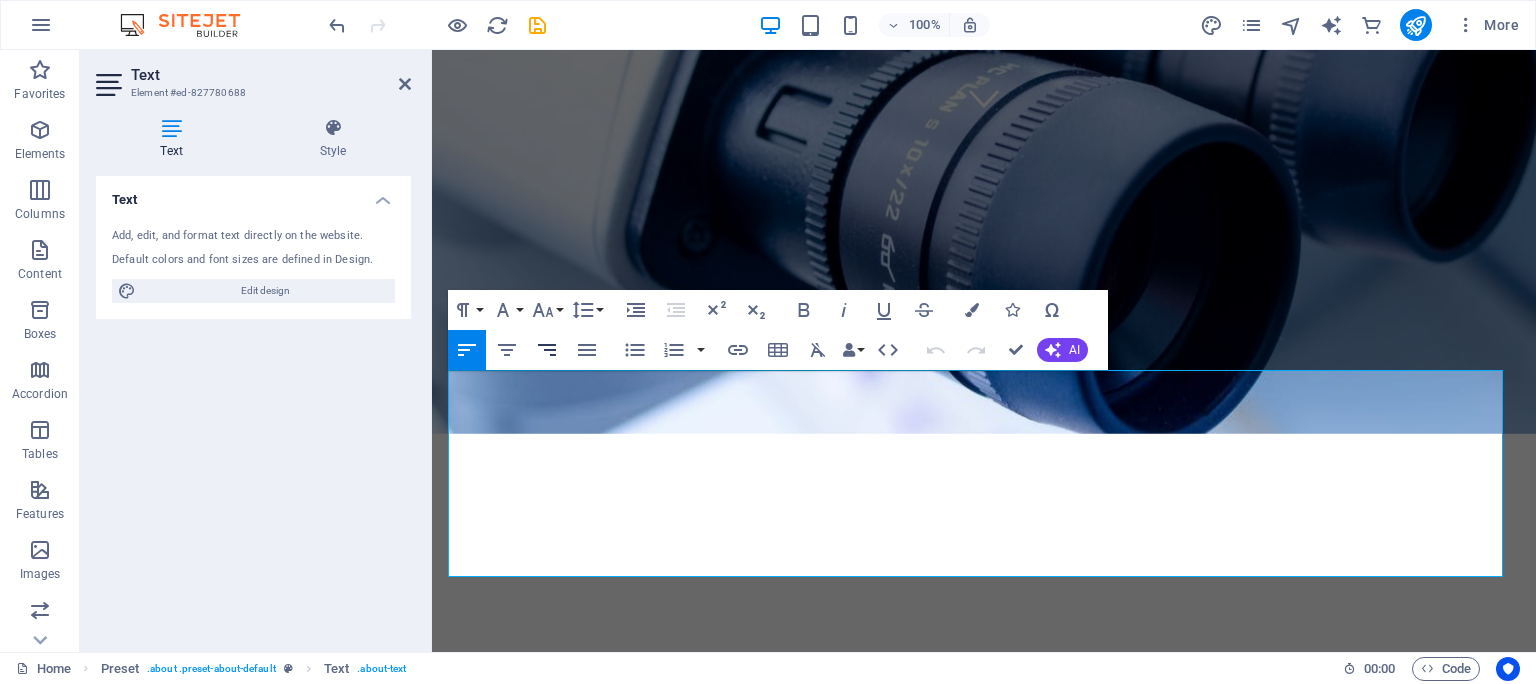 click 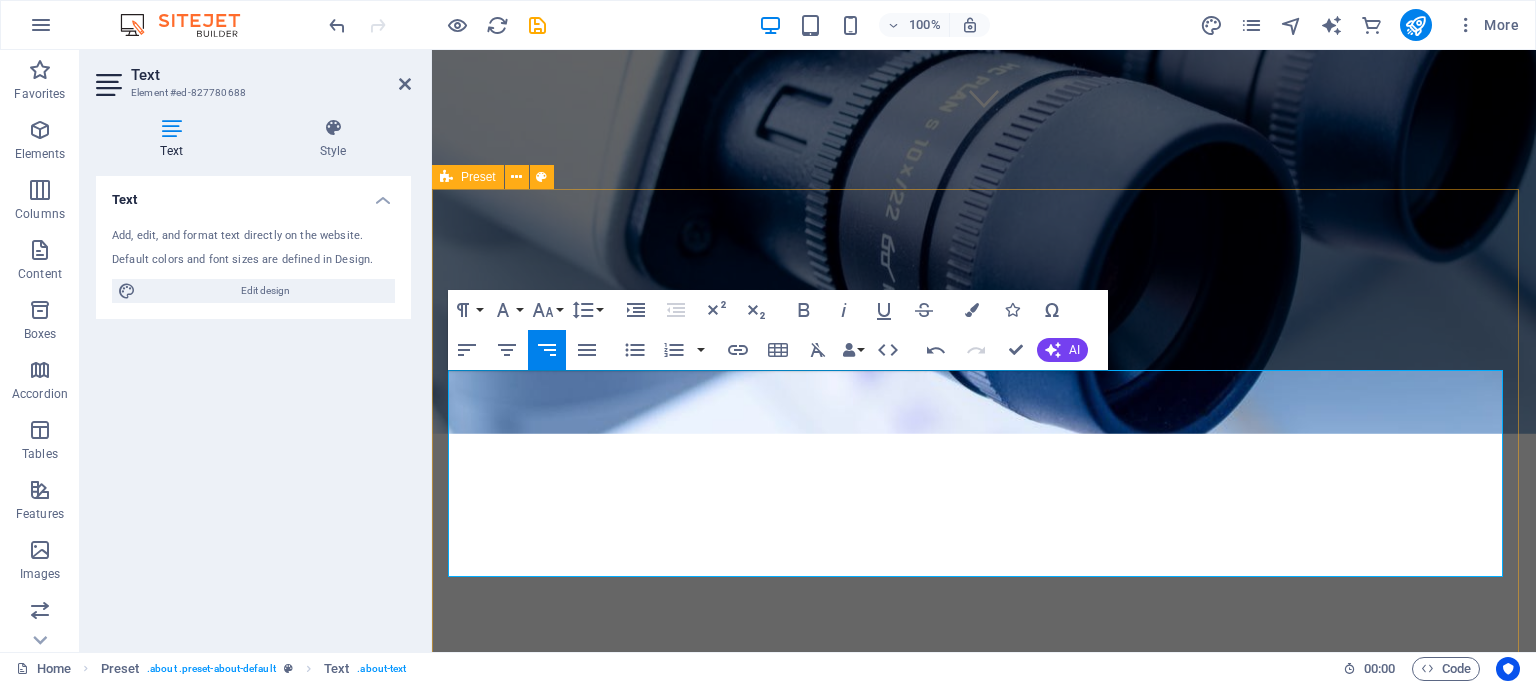click on "About us Doctor Scribe is a visionary healthcare startup founded by certified Indian doctors, committed to redefining how individuals access and experience medical care in the digital age." at bounding box center [984, 1073] 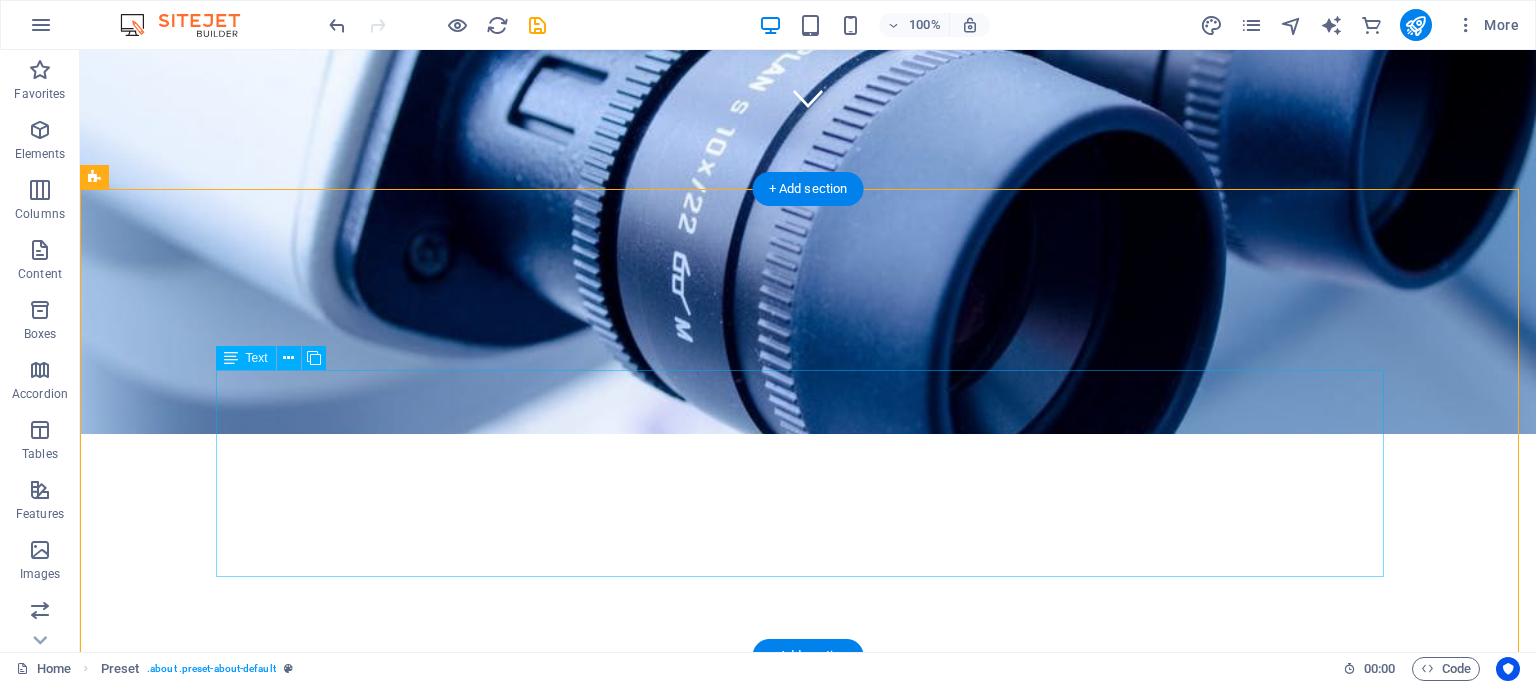 click on "Doctor Scribe is a visionary healthcare startup founded by certified Indian doctors, committed to redefining how individuals access and experience medical care in the digital age." at bounding box center [808, 1101] 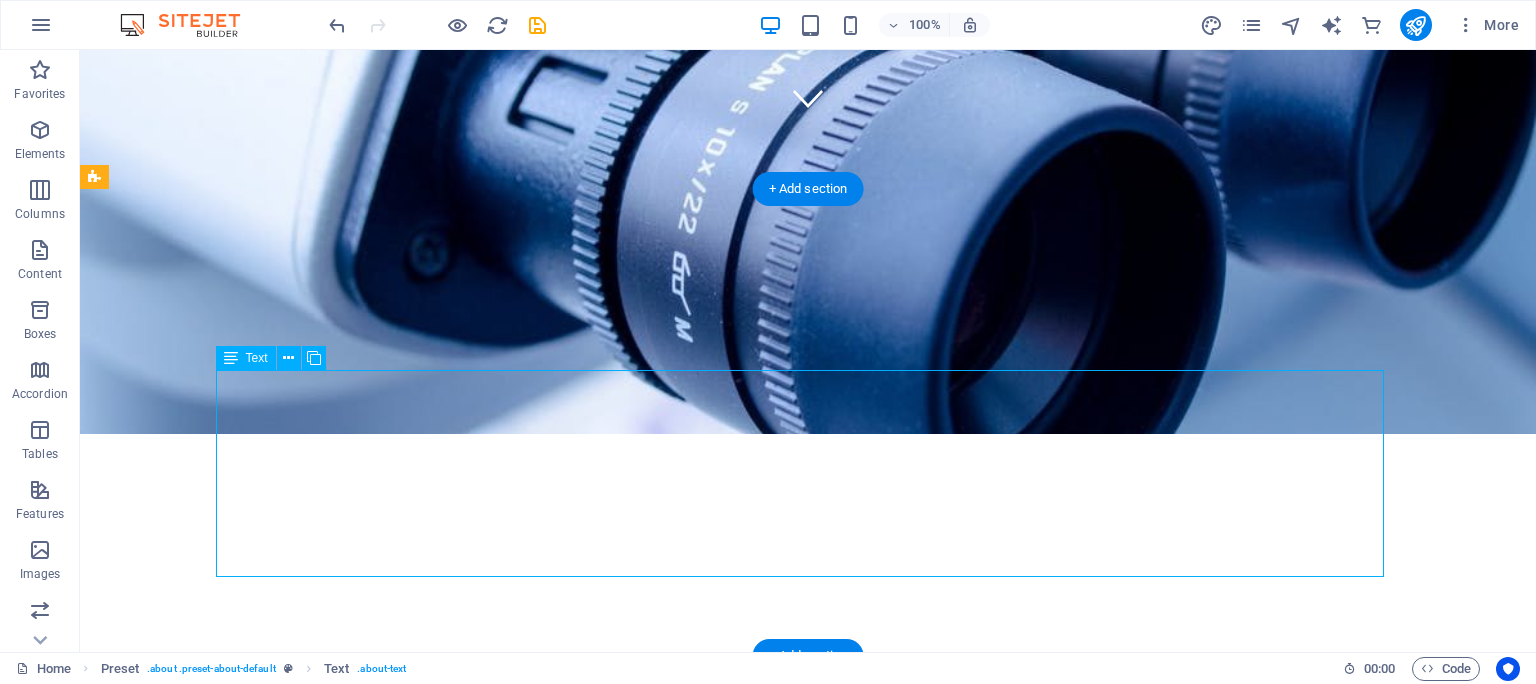 click on "Doctor Scribe is a visionary healthcare startup founded by certified Indian doctors, committed to redefining how individuals access and experience medical care in the digital age." at bounding box center (808, 1101) 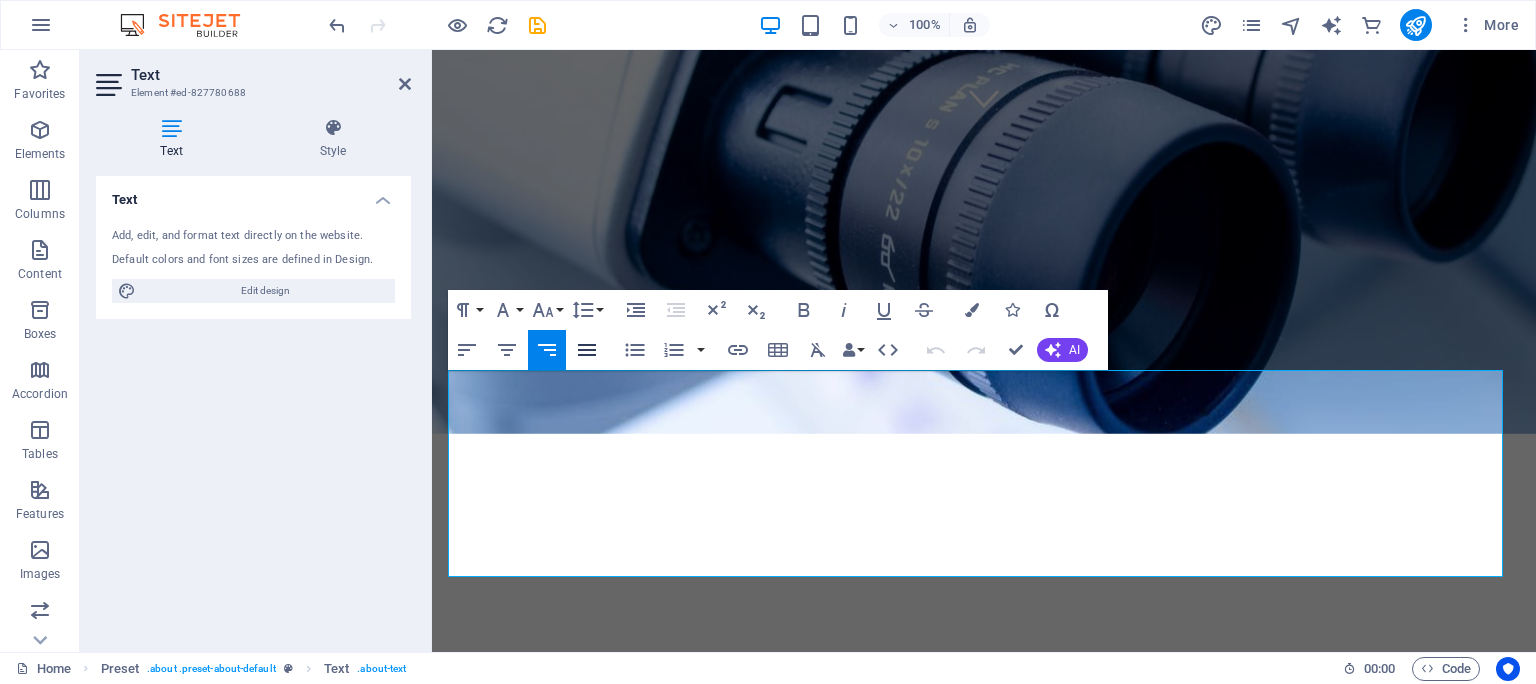 click 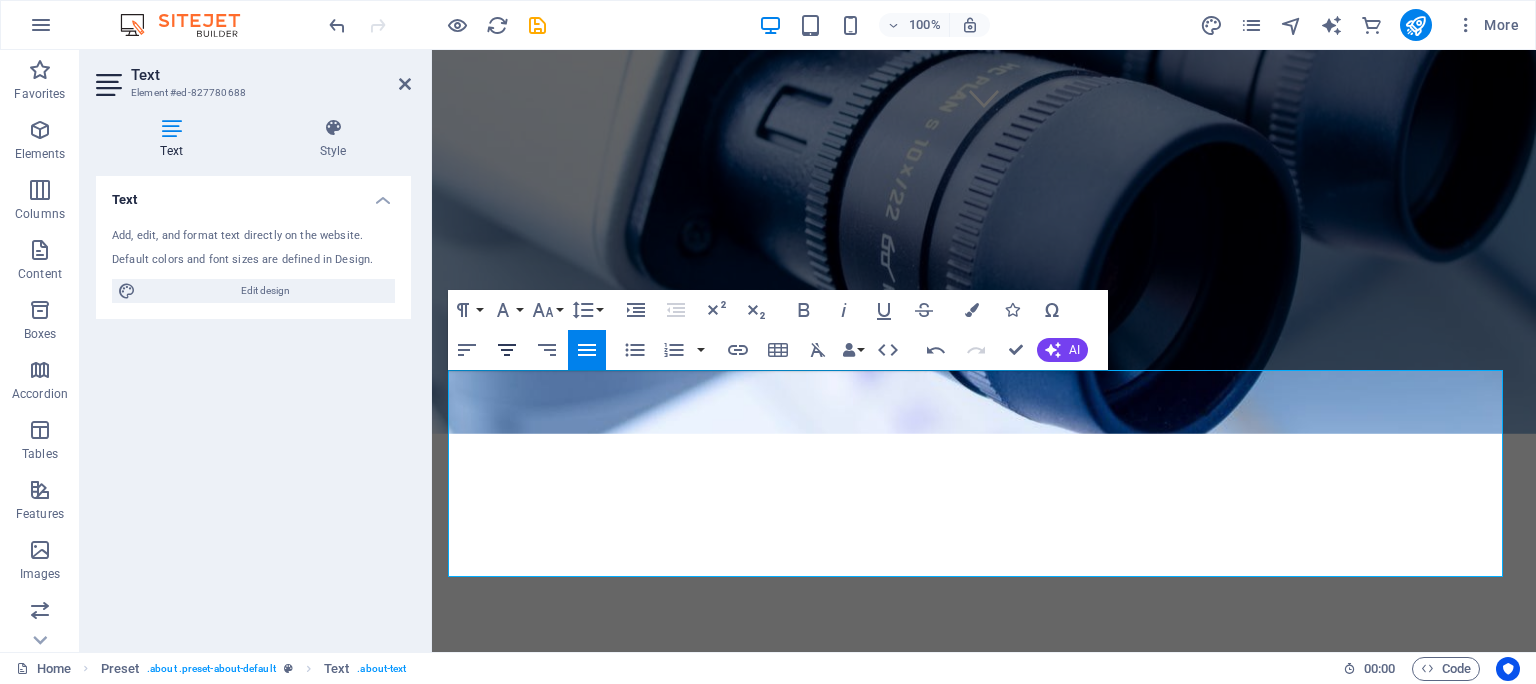 click 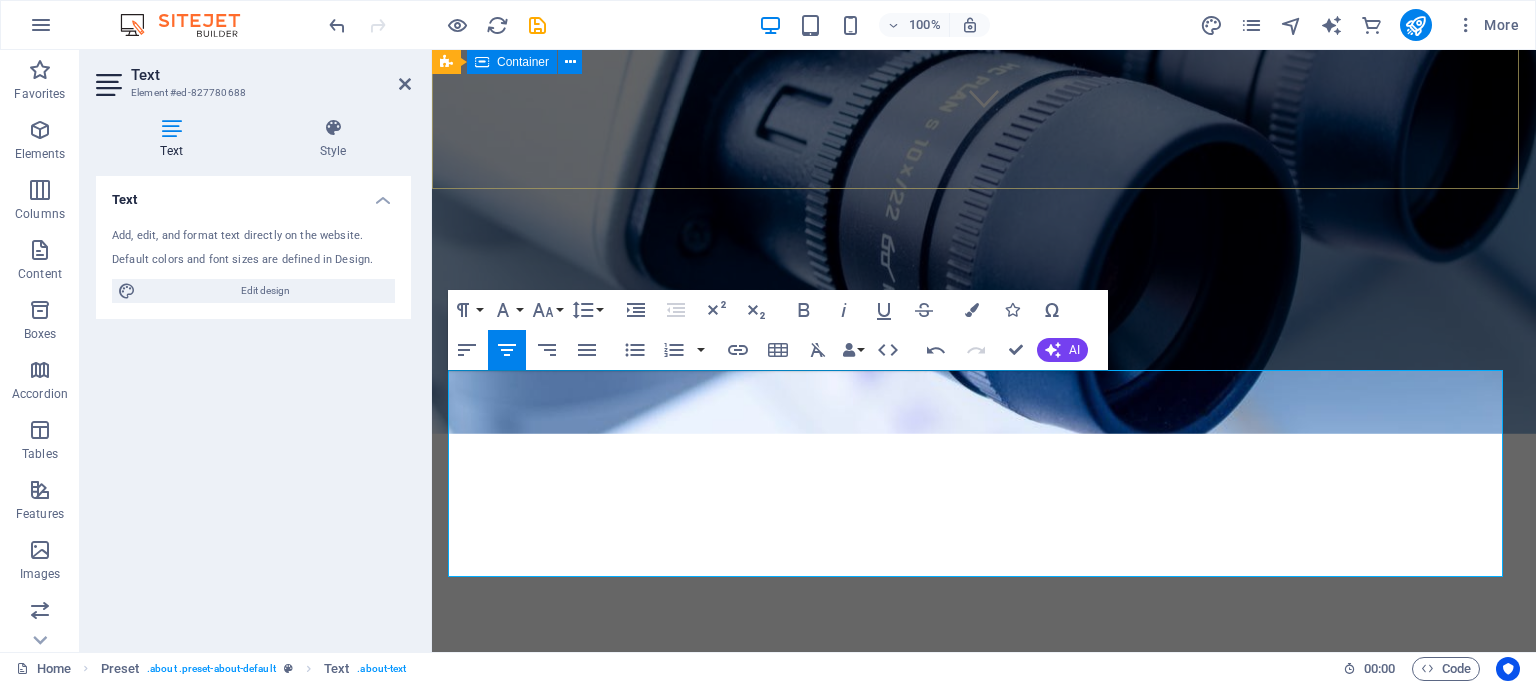 click on "docscribe.in We take  care  of you!" at bounding box center (984, 637) 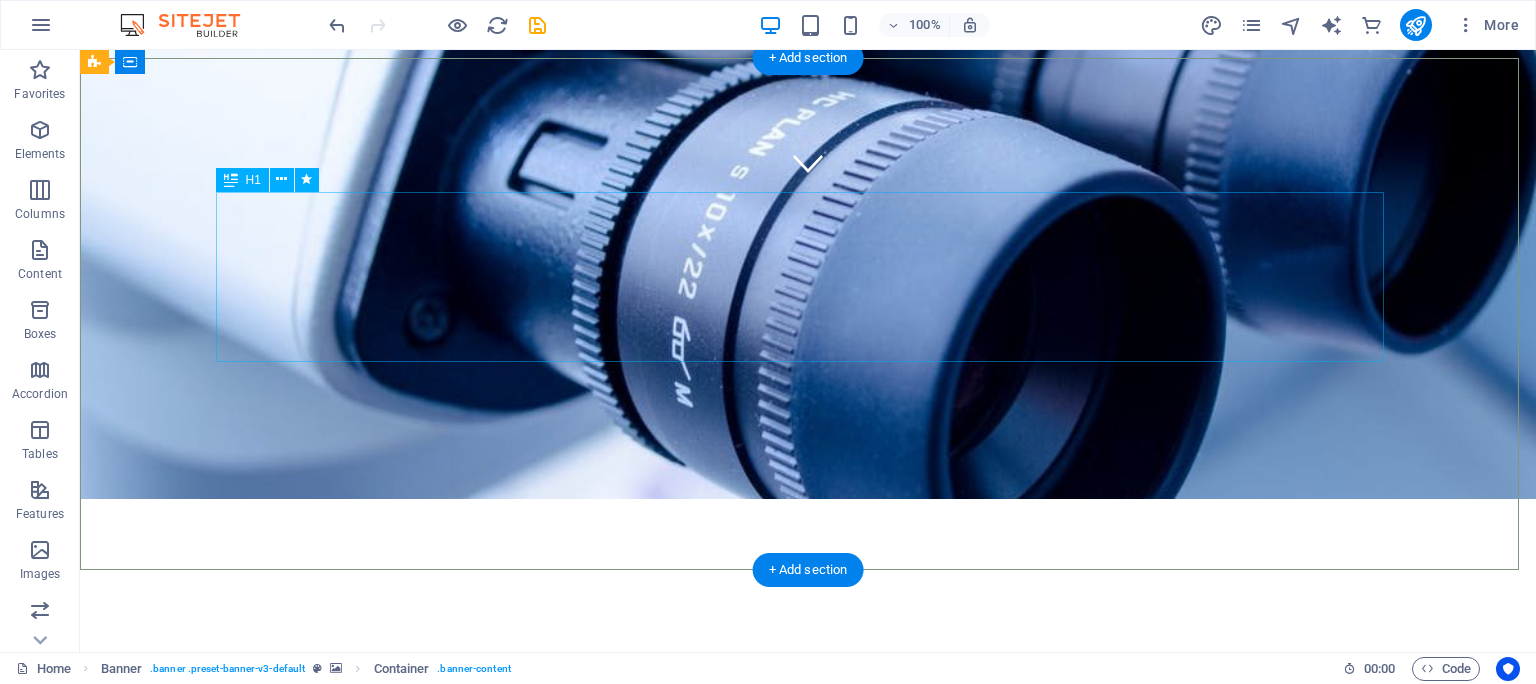 scroll, scrollTop: 648, scrollLeft: 0, axis: vertical 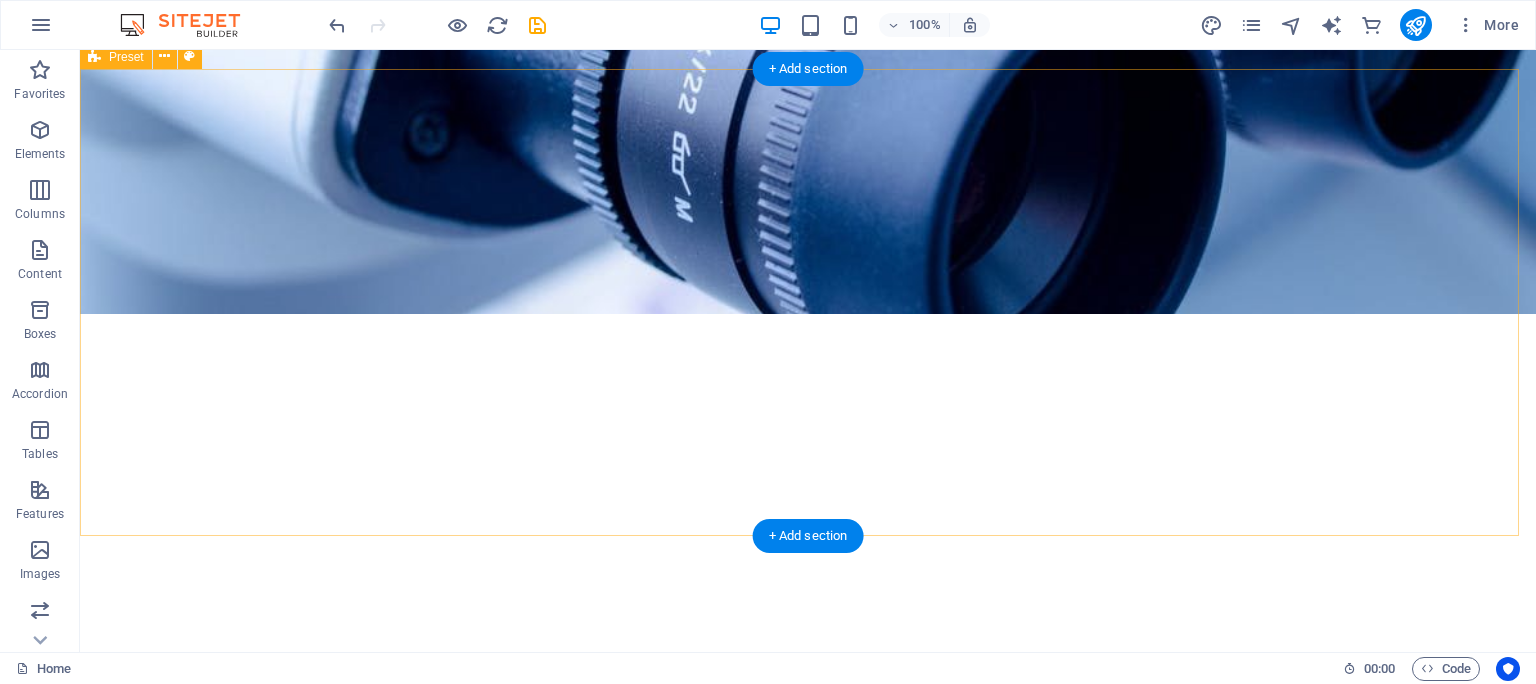 click on "About us Doctor Scribe is a visionary healthcare startup founded by certified Indian doctors, committed to redefining how individuals access and experience medical care in the digital age." at bounding box center (808, 931) 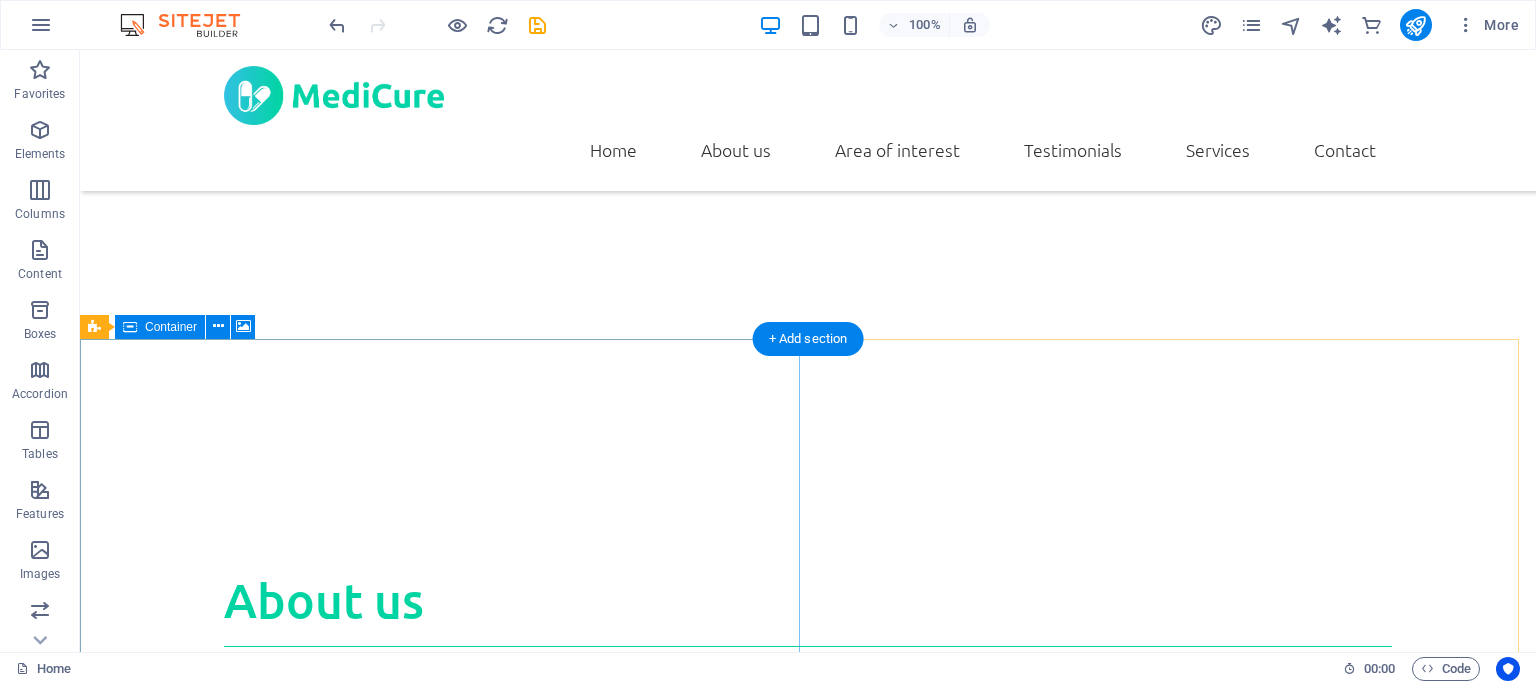 scroll, scrollTop: 754, scrollLeft: 0, axis: vertical 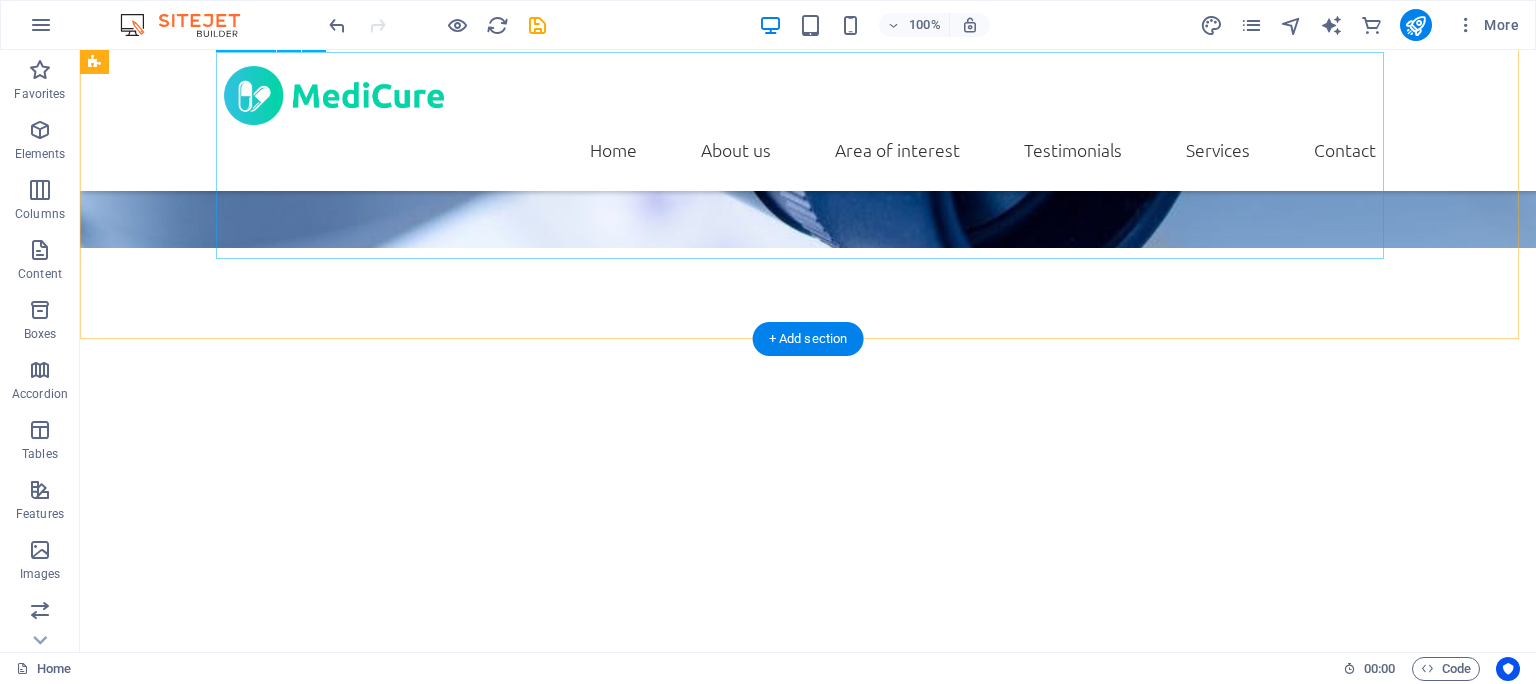 click on "Doctor Scribe is a visionary healthcare startup founded by certified Indian doctors, committed to redefining how individuals access and experience medical care in the digital age." at bounding box center [808, 825] 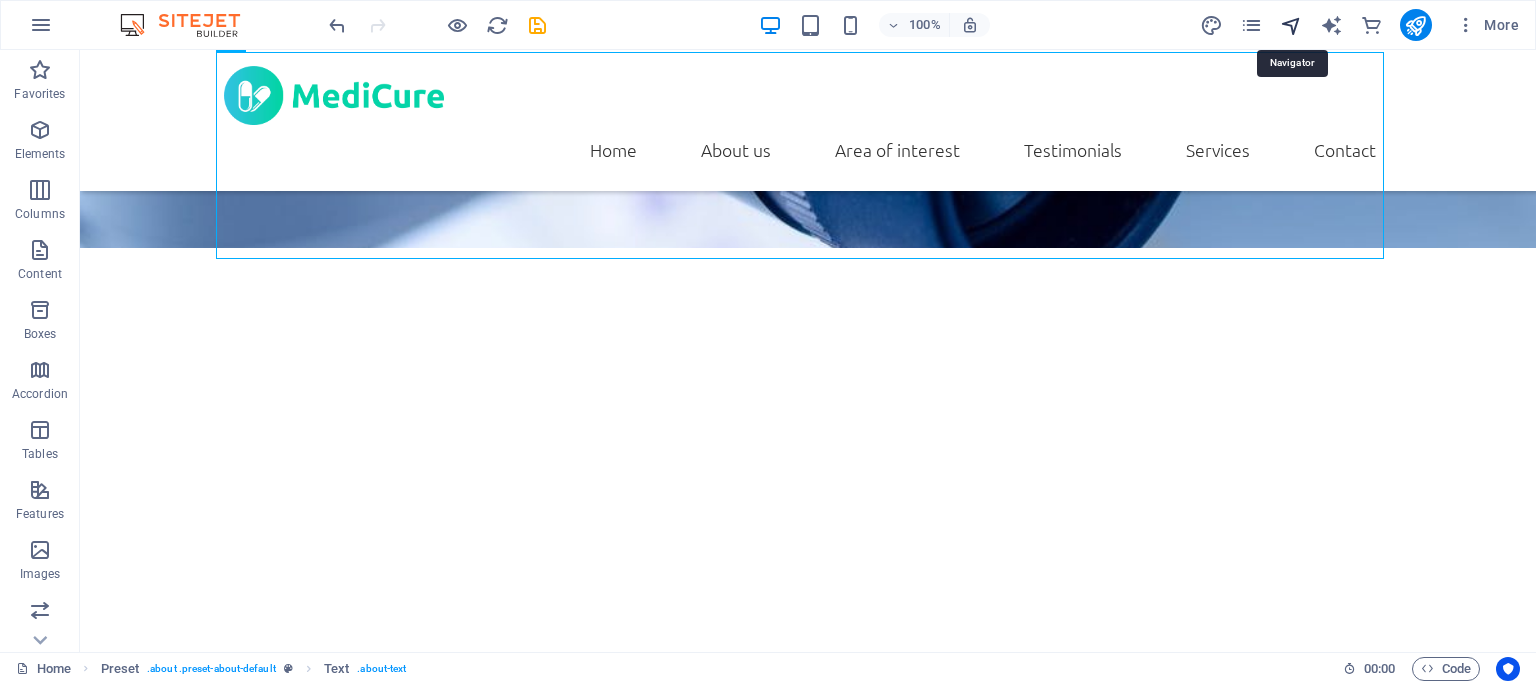 click at bounding box center (1291, 25) 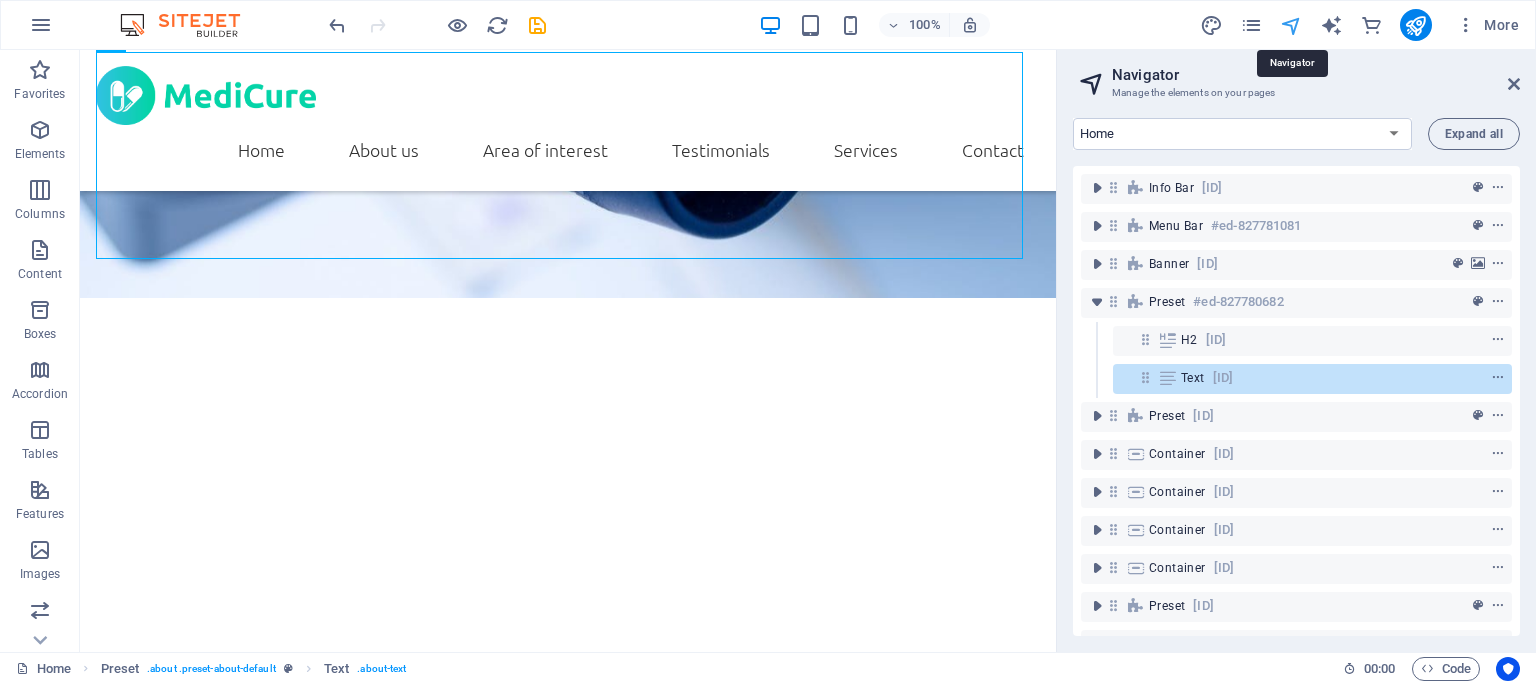 scroll, scrollTop: 788, scrollLeft: 0, axis: vertical 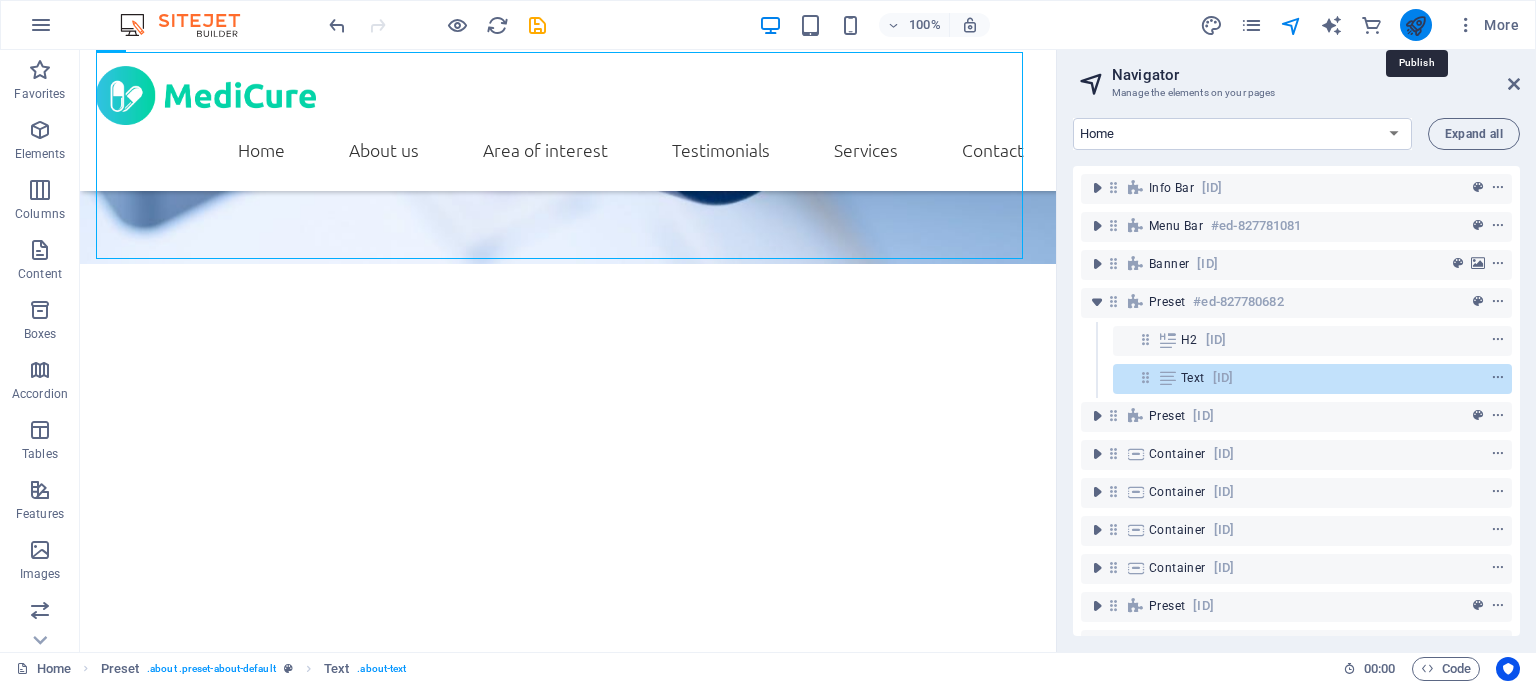 click at bounding box center [1415, 25] 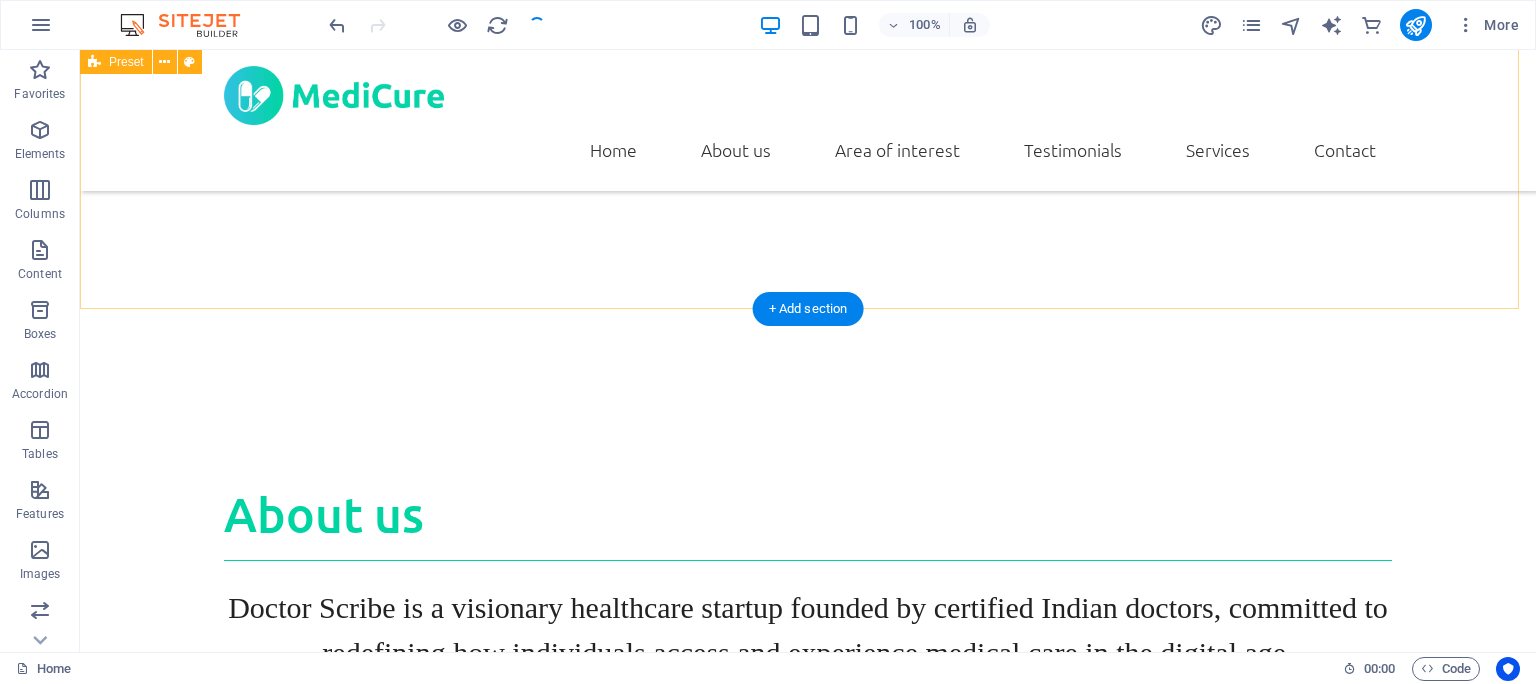 scroll, scrollTop: 965, scrollLeft: 0, axis: vertical 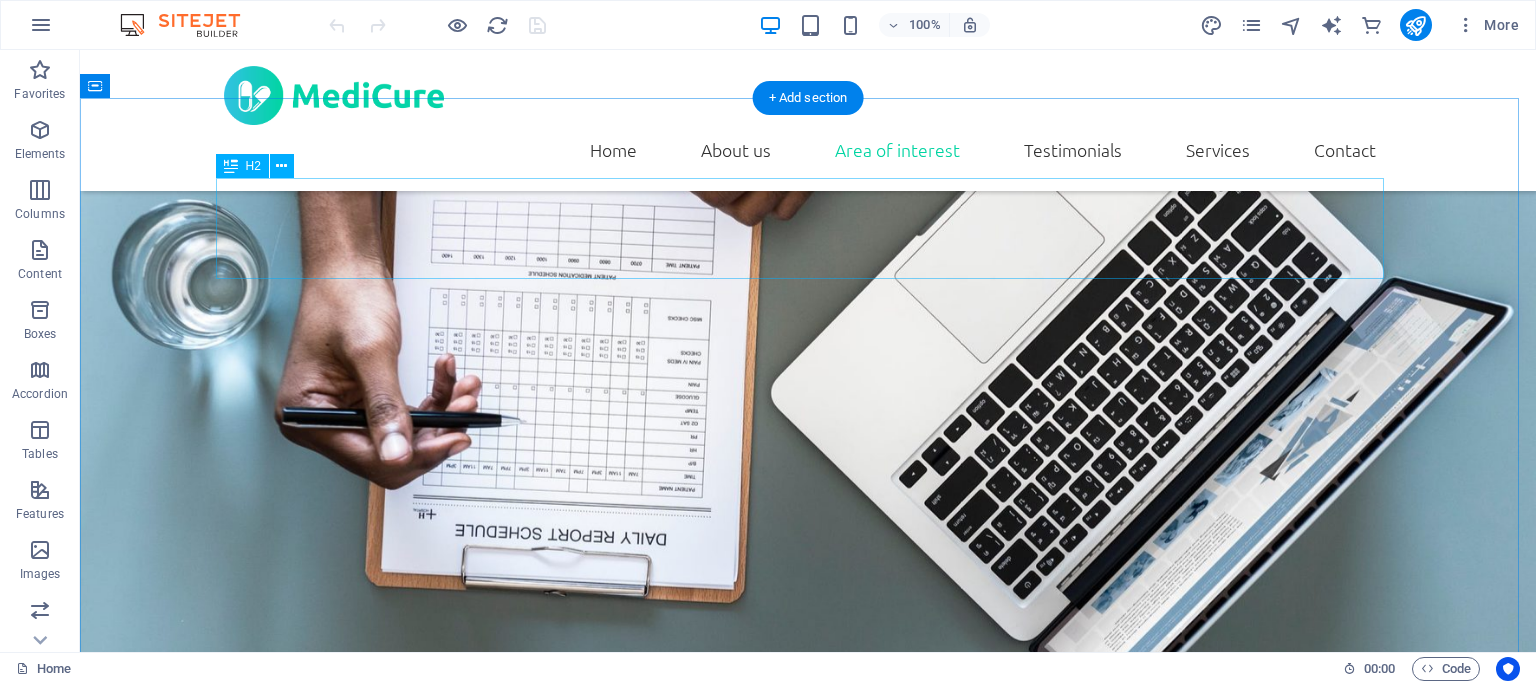 click on "Services" at bounding box center [808, 1658] 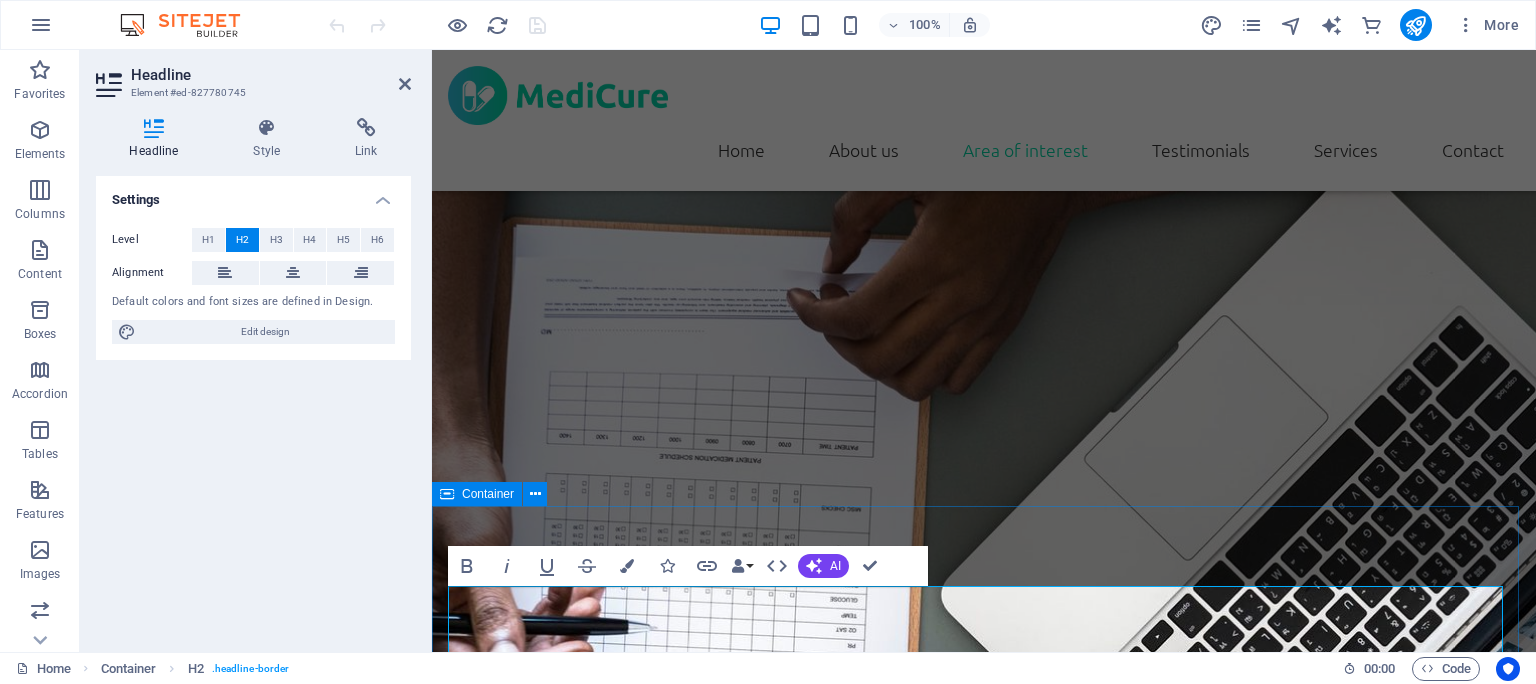 type 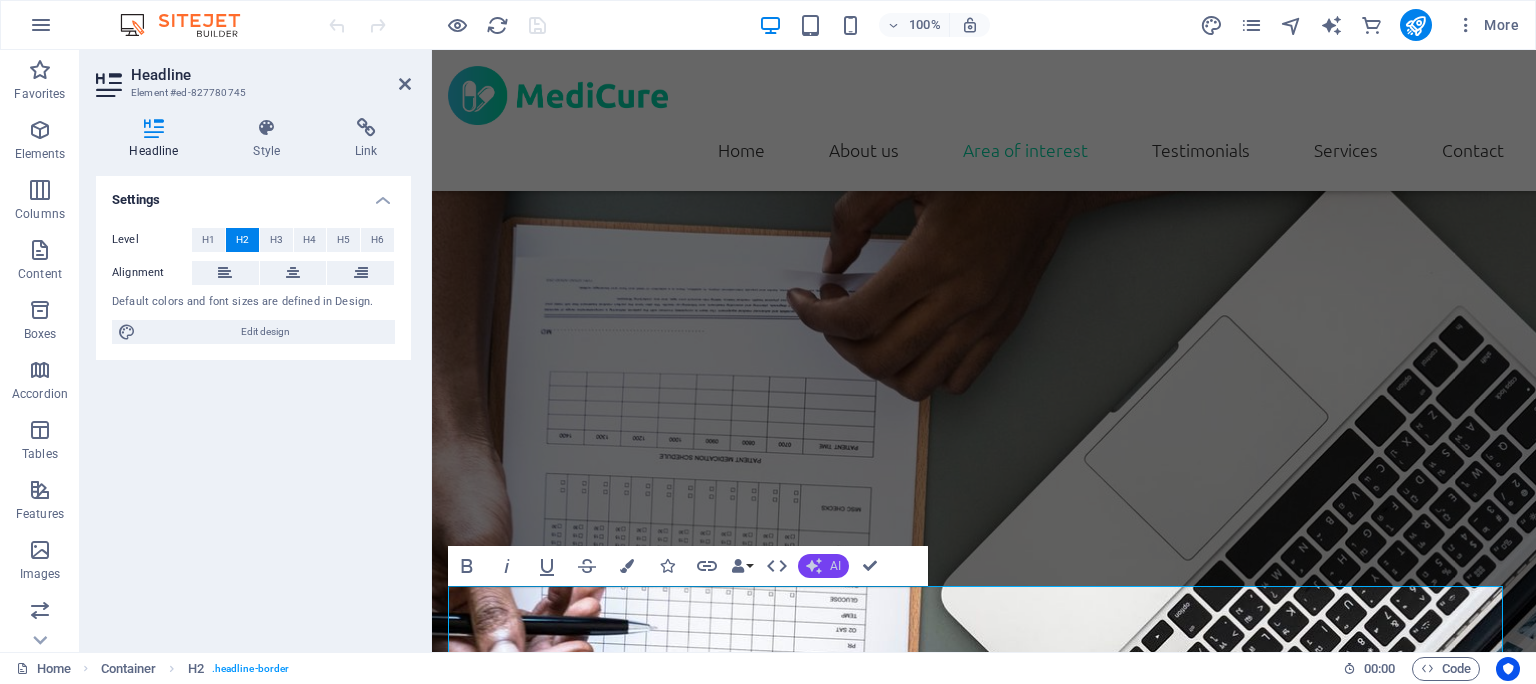 click on "AI" at bounding box center [823, 566] 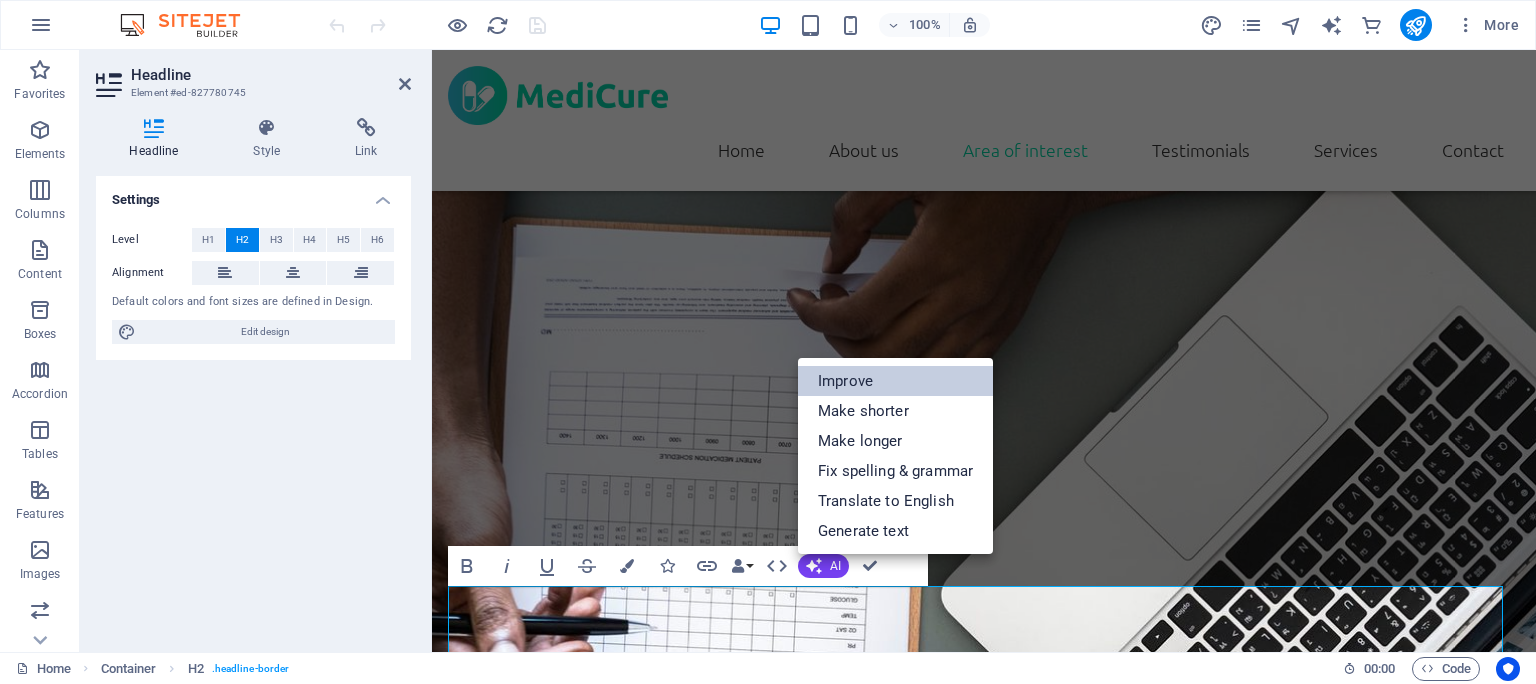 click on "Improve" at bounding box center [895, 381] 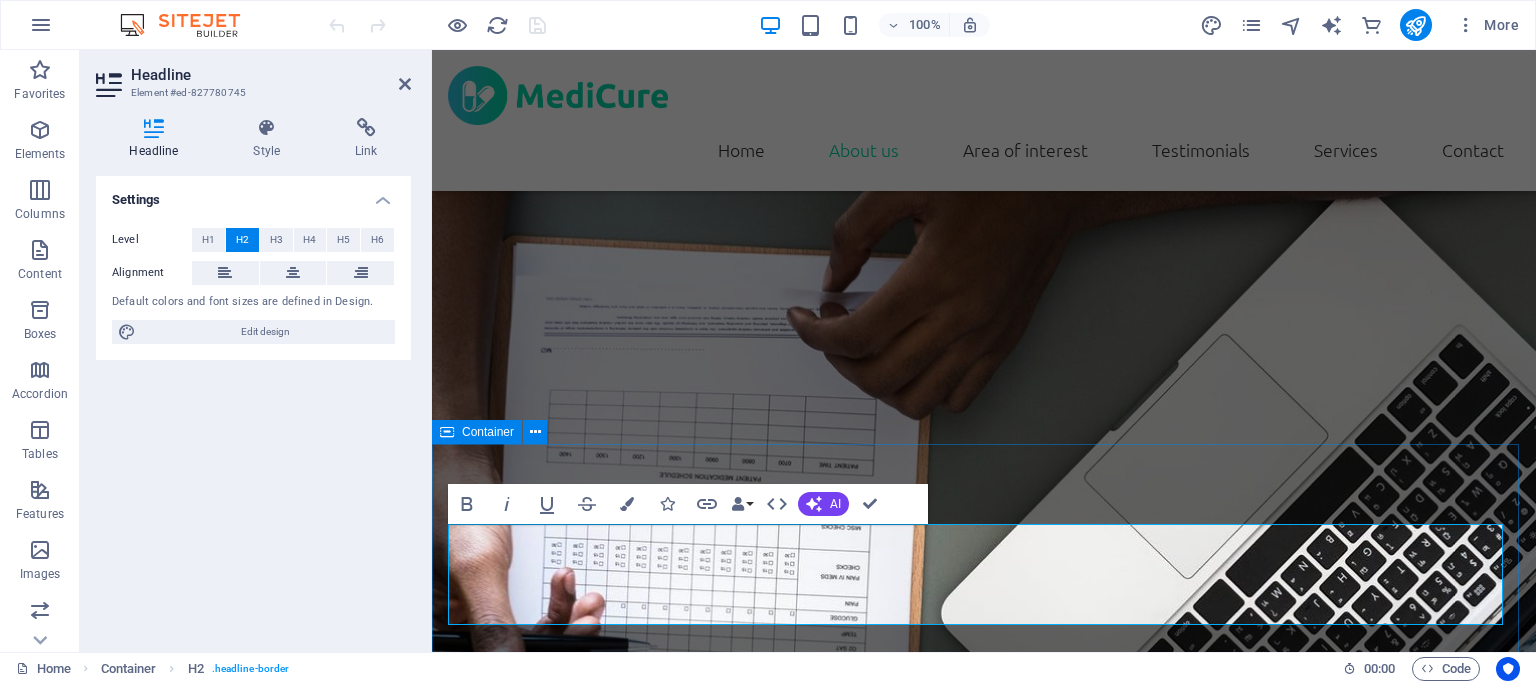 scroll, scrollTop: 2006, scrollLeft: 0, axis: vertical 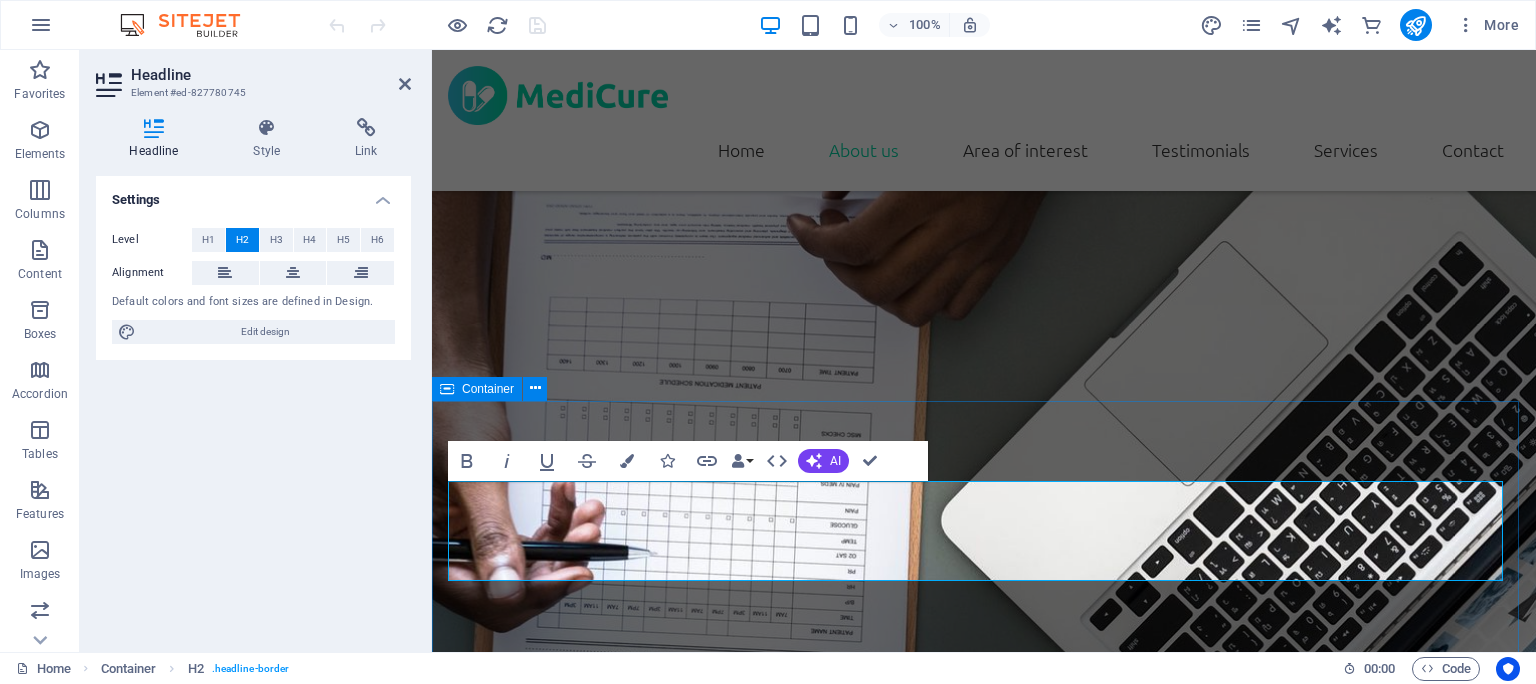 click on "Area of Interest Online Consultation Connect with certified doctors with anytime, anywhere for trusted medical advice  Simplified Lab Reports We decode complex medical terms into clear, easy to understand summaries, helping you make sense of your health with confidence Blood pressure screening Lorem ipsum dolor sit amet, consectetur adipisicing elit. Veritatis, dolorem! Order Medicines Send as your prescription via WhatsApp and we will deliver your medications at your door step Diabetic Training Lorem ipsum dolor sit amet, consectetur adipisicing elit. Veritatis, dolorem! Custom pill packages Lorem ipsum dolor sit amet, consectetur adipisicing elit. Veritatis, dolorem!" at bounding box center [984, 2558] 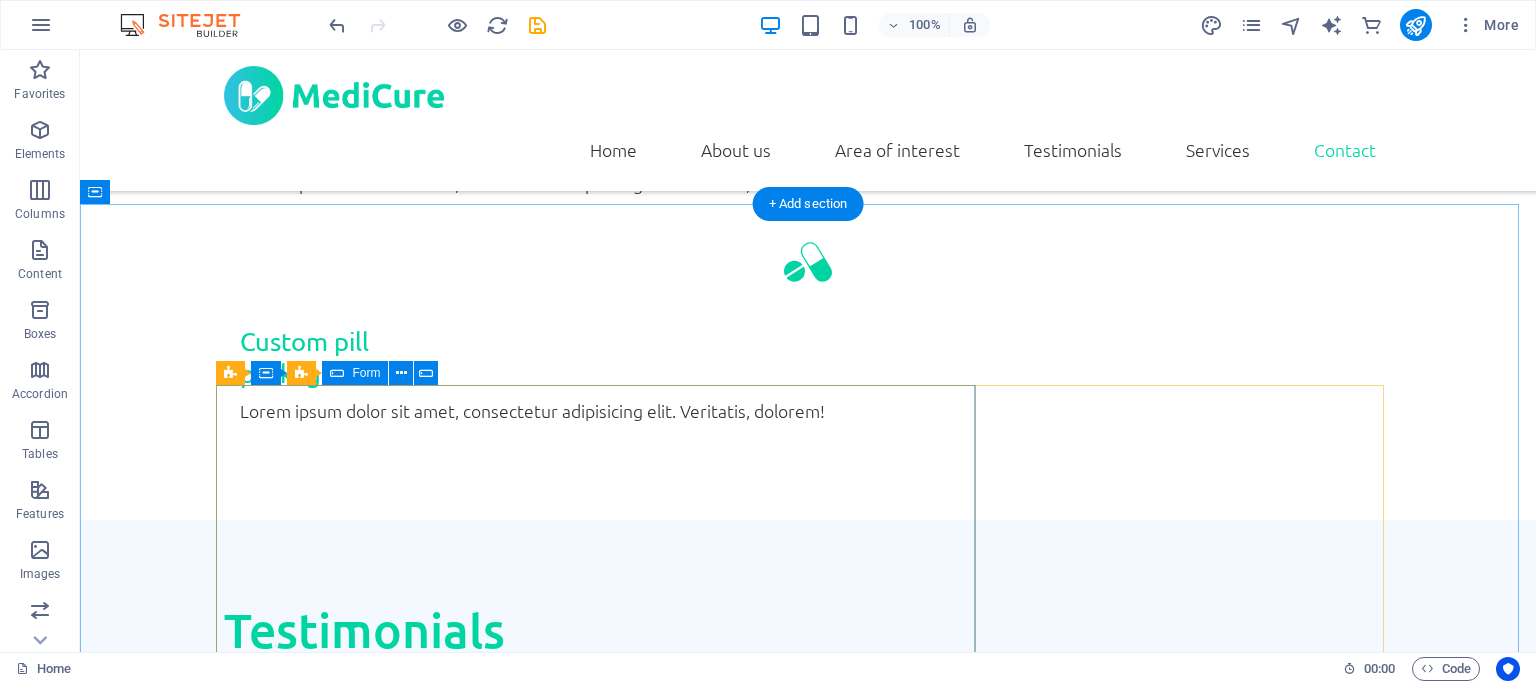 scroll, scrollTop: 4540, scrollLeft: 0, axis: vertical 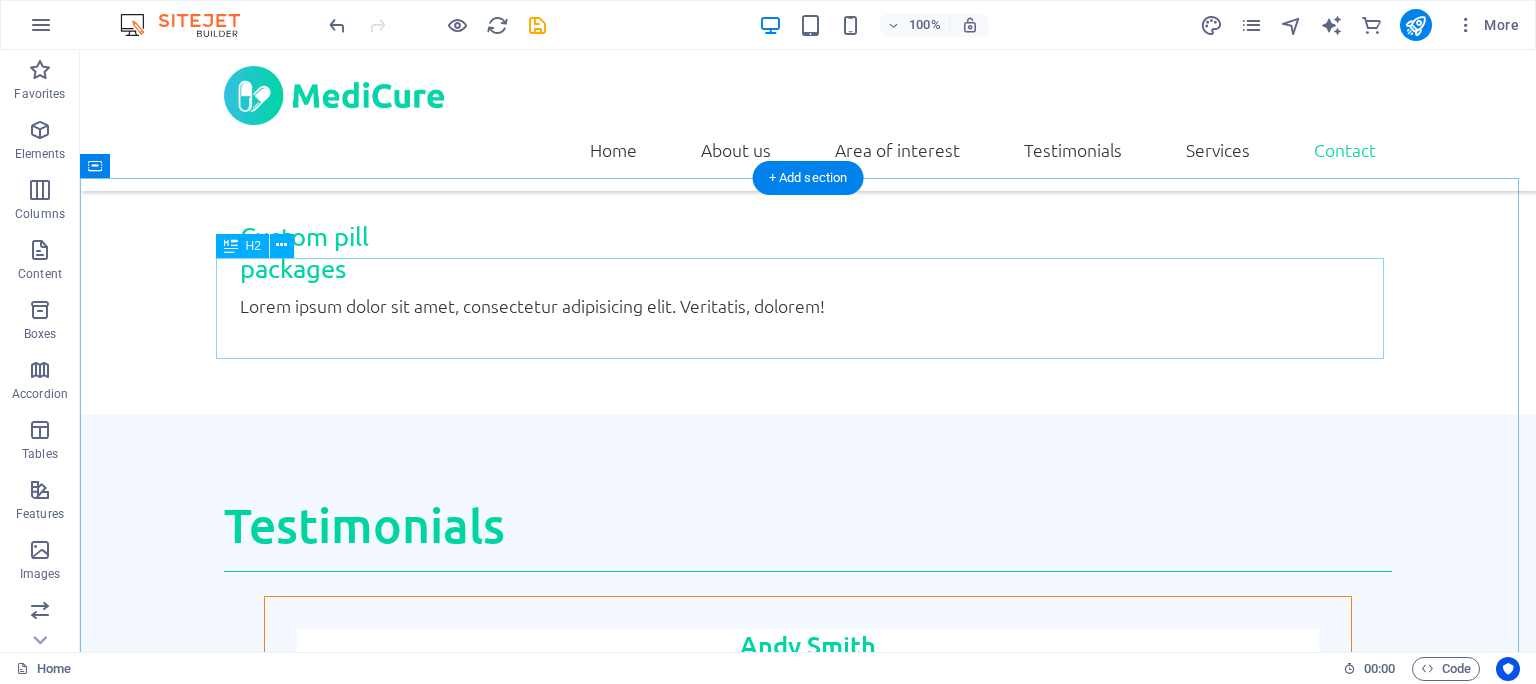 click on "Write us" at bounding box center (808, 4868) 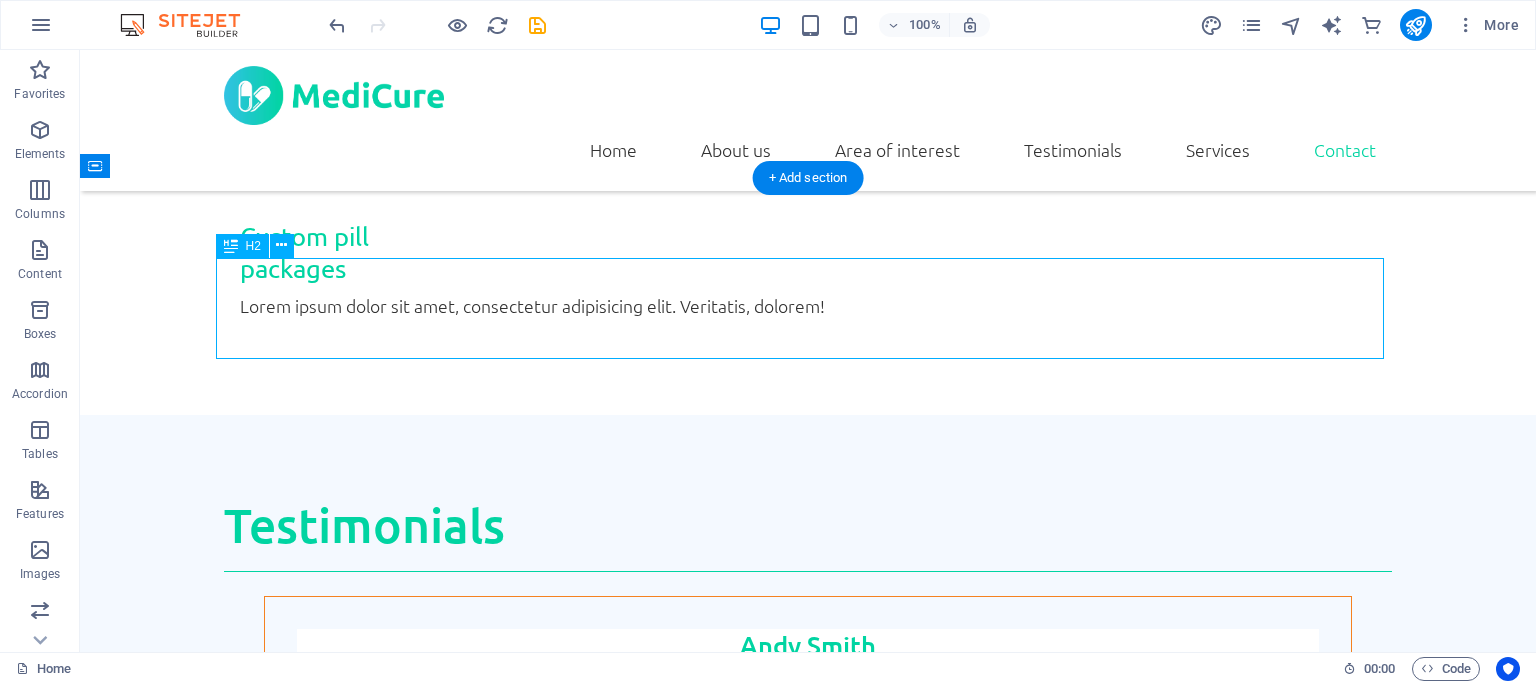 click on "Write us" at bounding box center [808, 4868] 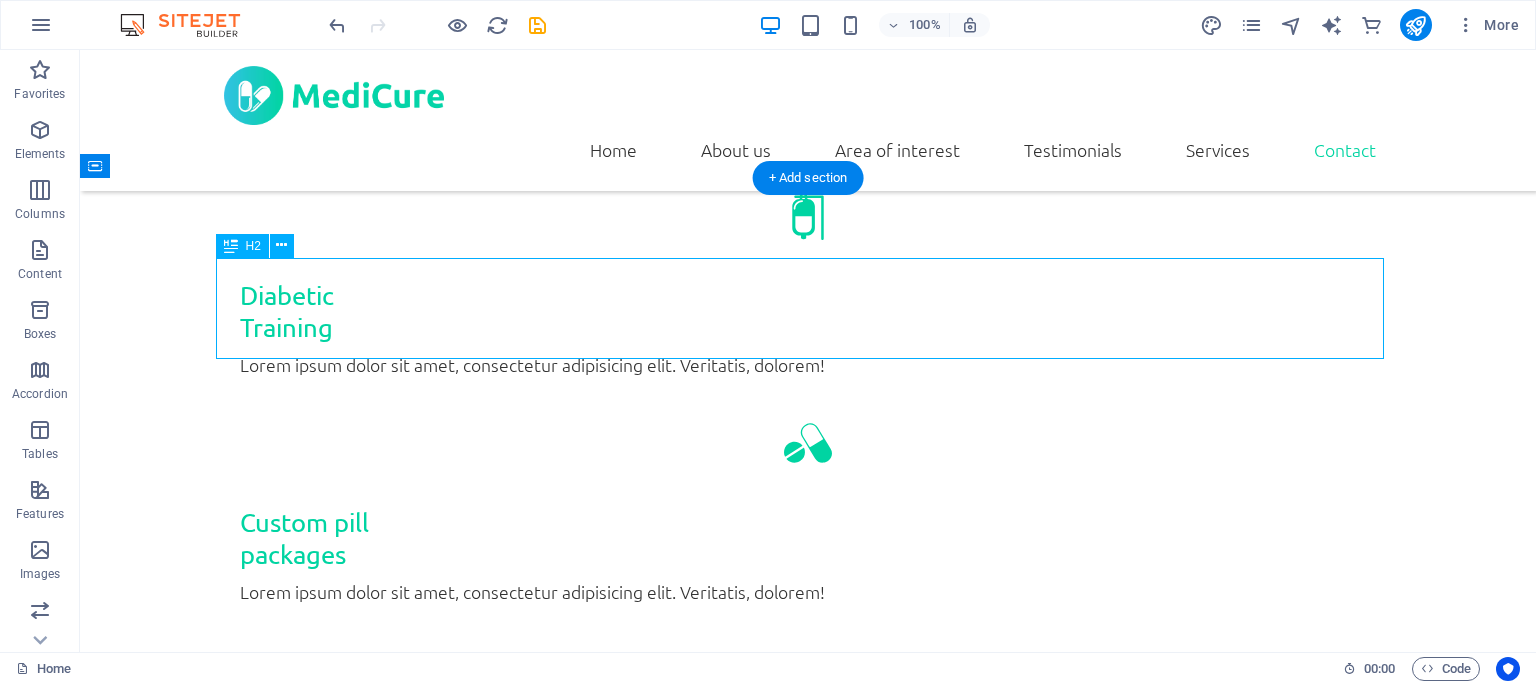 scroll, scrollTop: 4957, scrollLeft: 0, axis: vertical 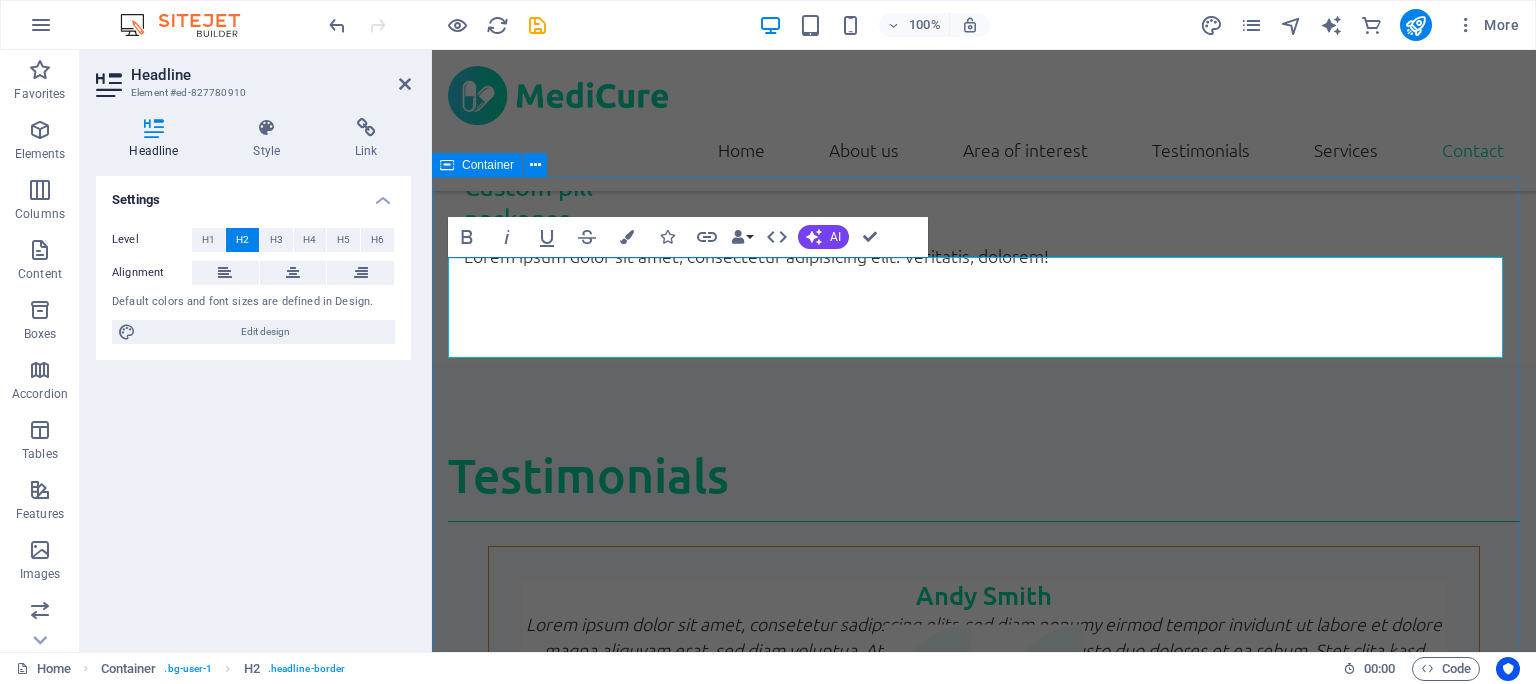 click on "Write us Name Phone E-mail Message   I have read and understand the privacy policy. Unreadable? Load new Send Lorem ipsum dolor sit amet, consetetur sadipscing elitr, sed diam nonumy eirmod tempor invidunt ut labore et dolore magna aliquyam erat, sed diam voluptua. At vero eos et accusam et justo duo dolores et ea rebum. Stet clita kasd gubergren, no sea takimata sanctus est Lorem ipsum dolor sit amet." at bounding box center (984, 5297) 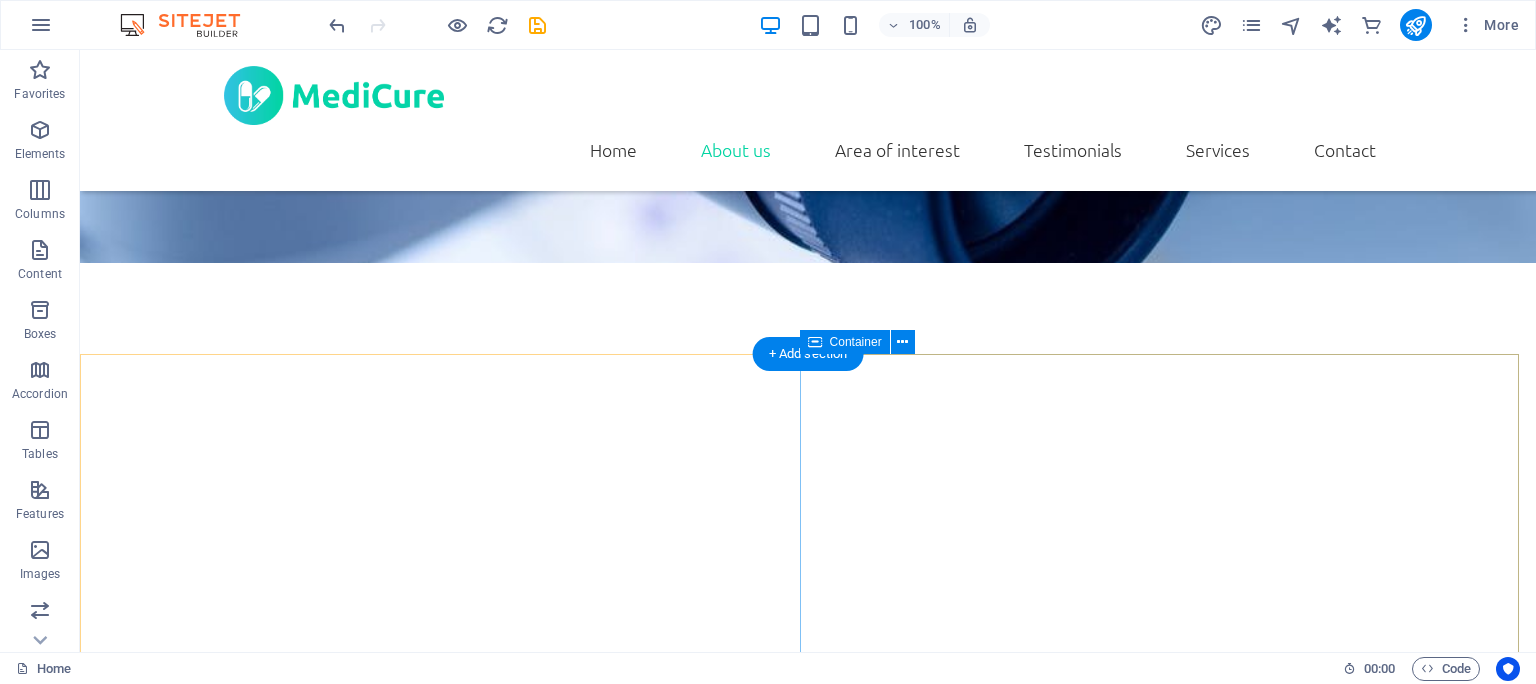 scroll, scrollTop: 0, scrollLeft: 0, axis: both 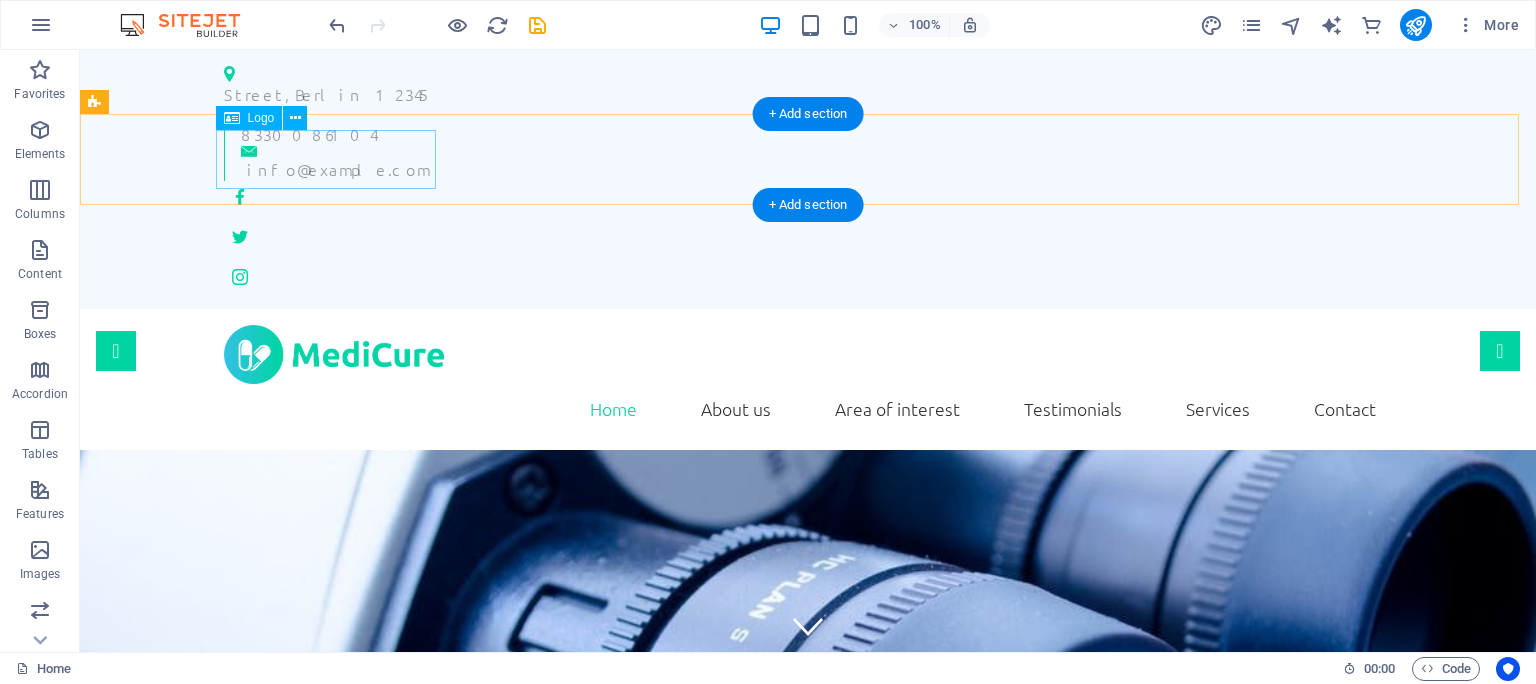 click at bounding box center (808, 354) 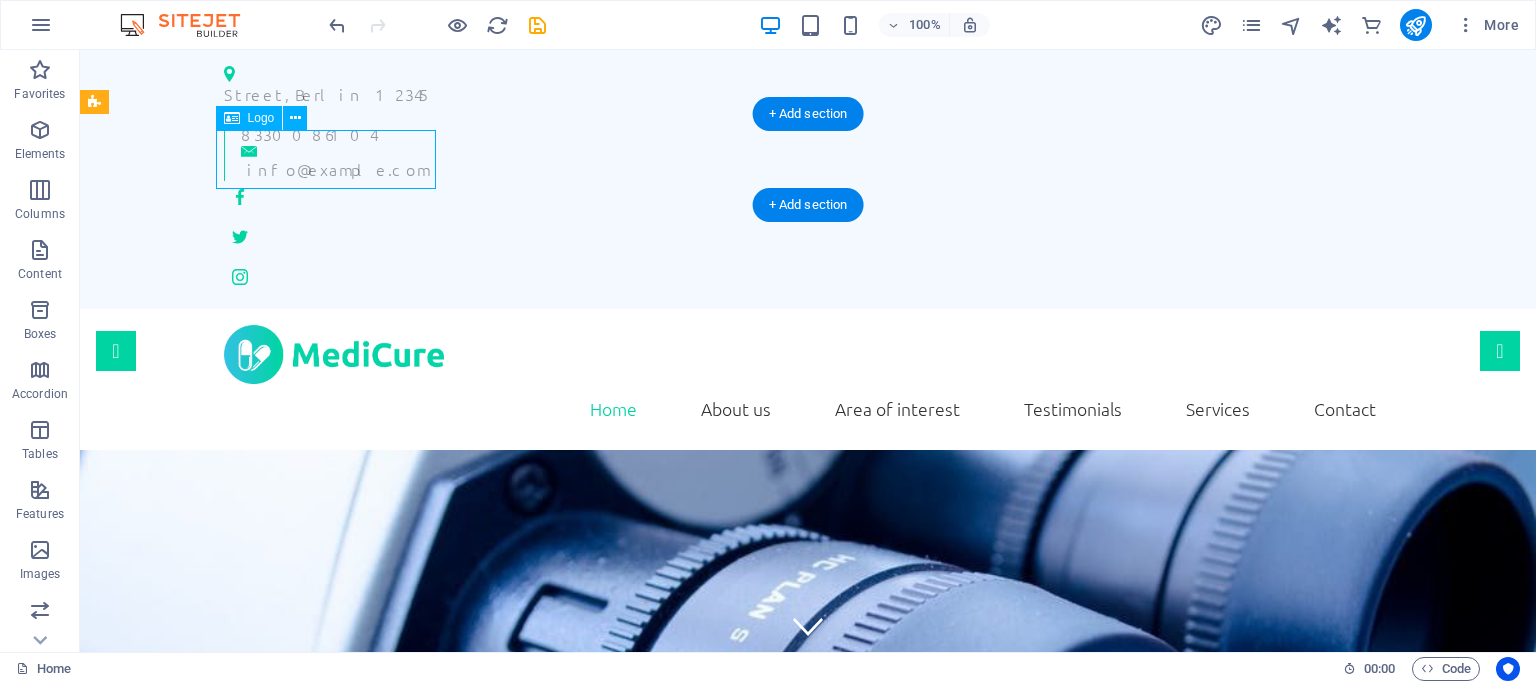 click at bounding box center (808, 354) 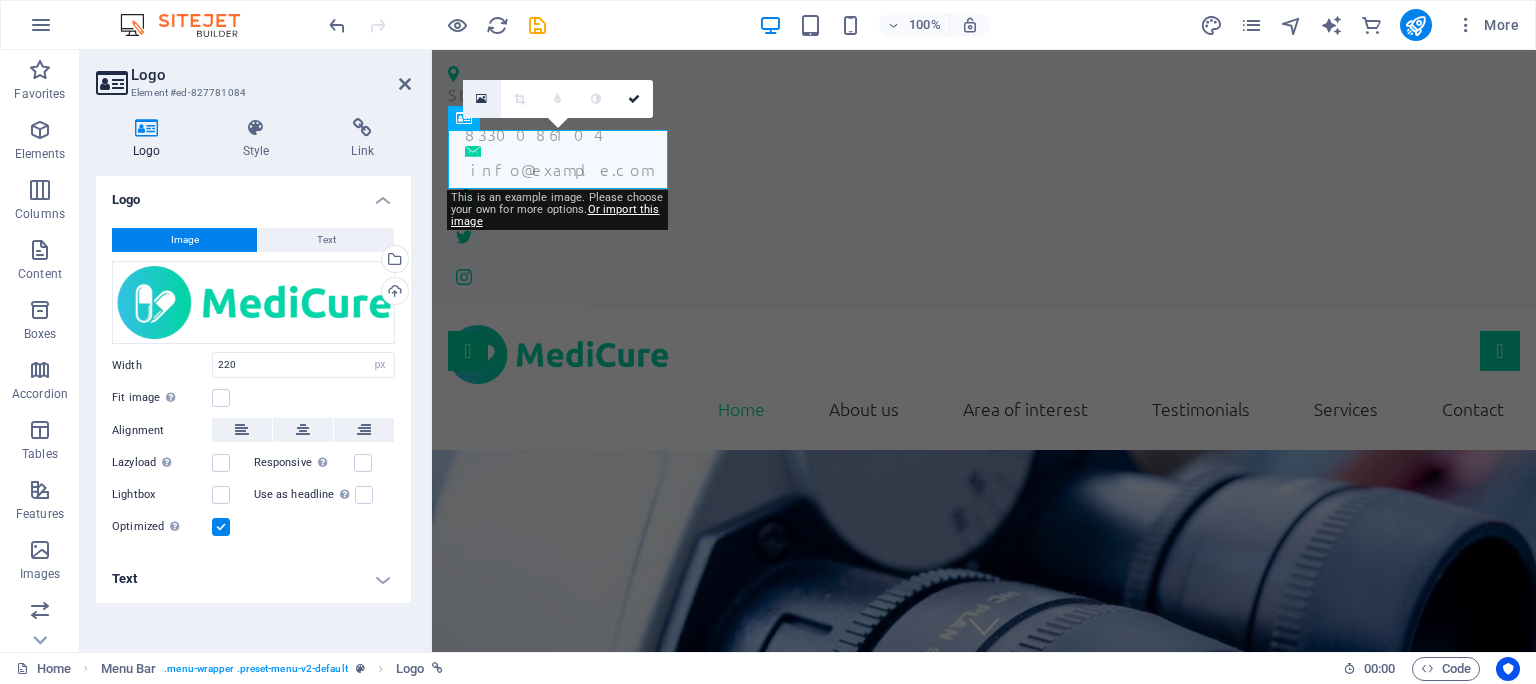 click at bounding box center (481, 99) 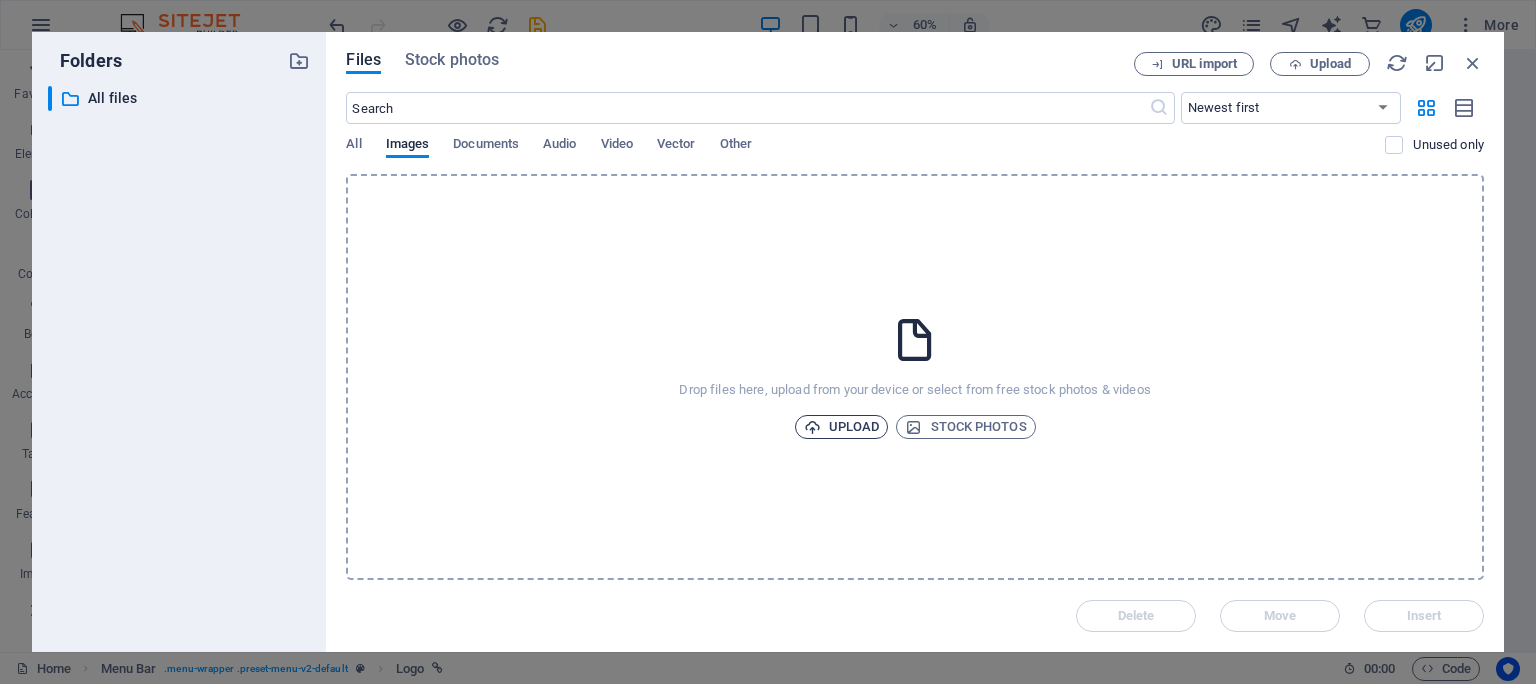click on "Upload" at bounding box center (842, 427) 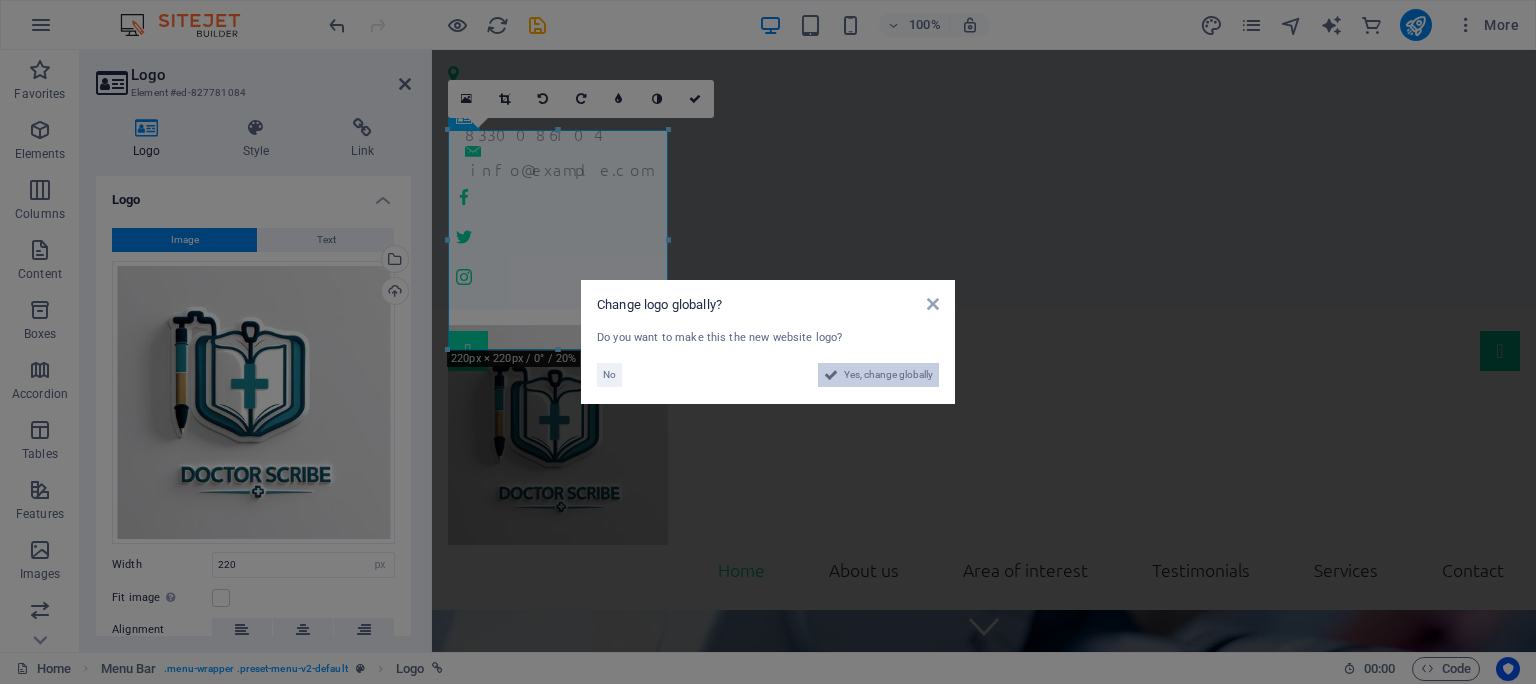 click on "Yes, change globally" at bounding box center [888, 375] 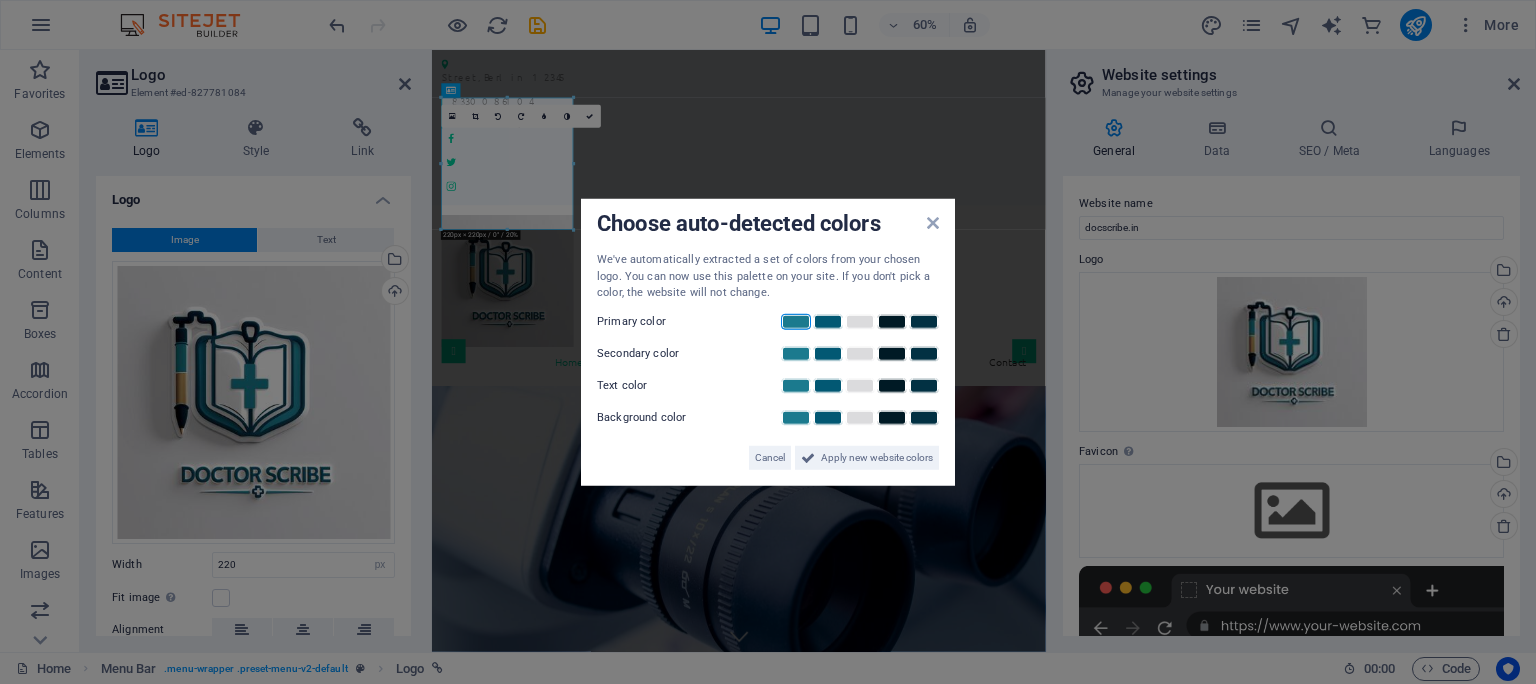click at bounding box center [796, 321] 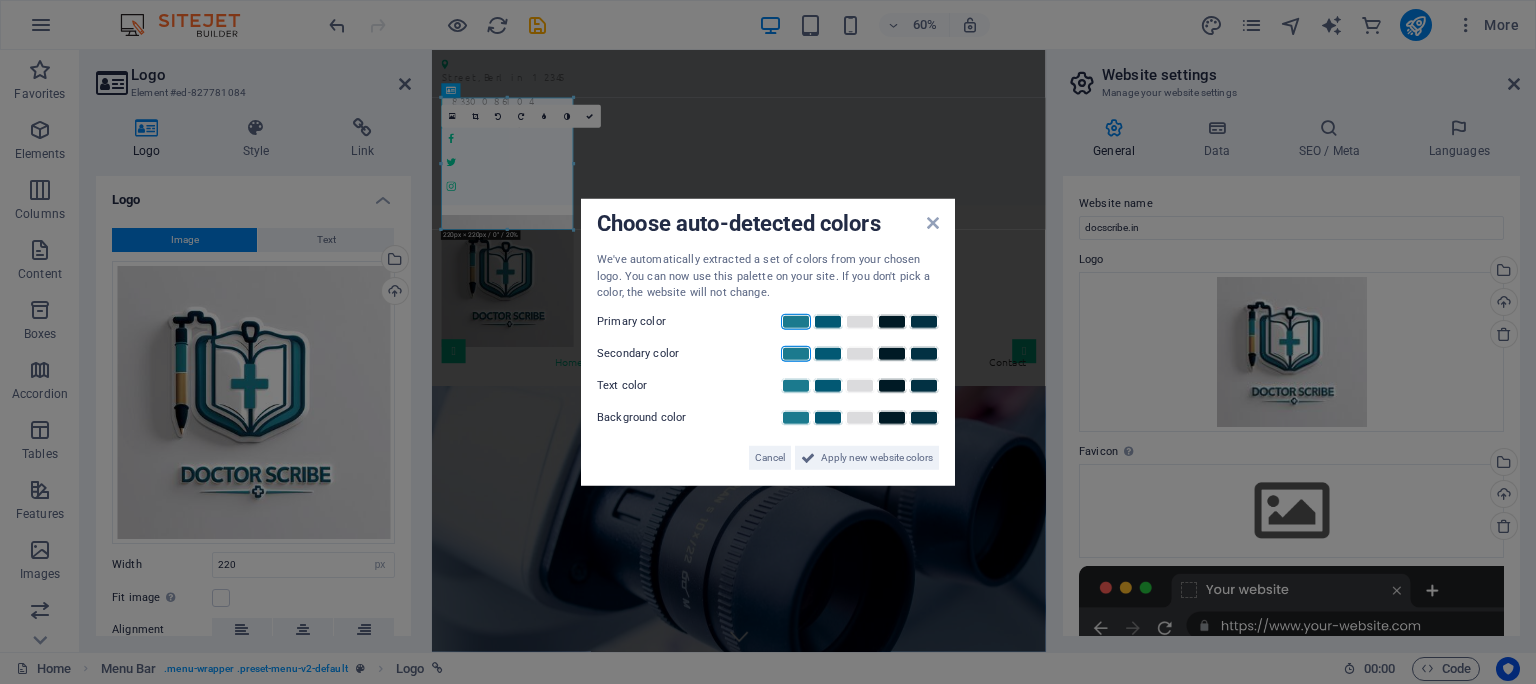 click at bounding box center (796, 353) 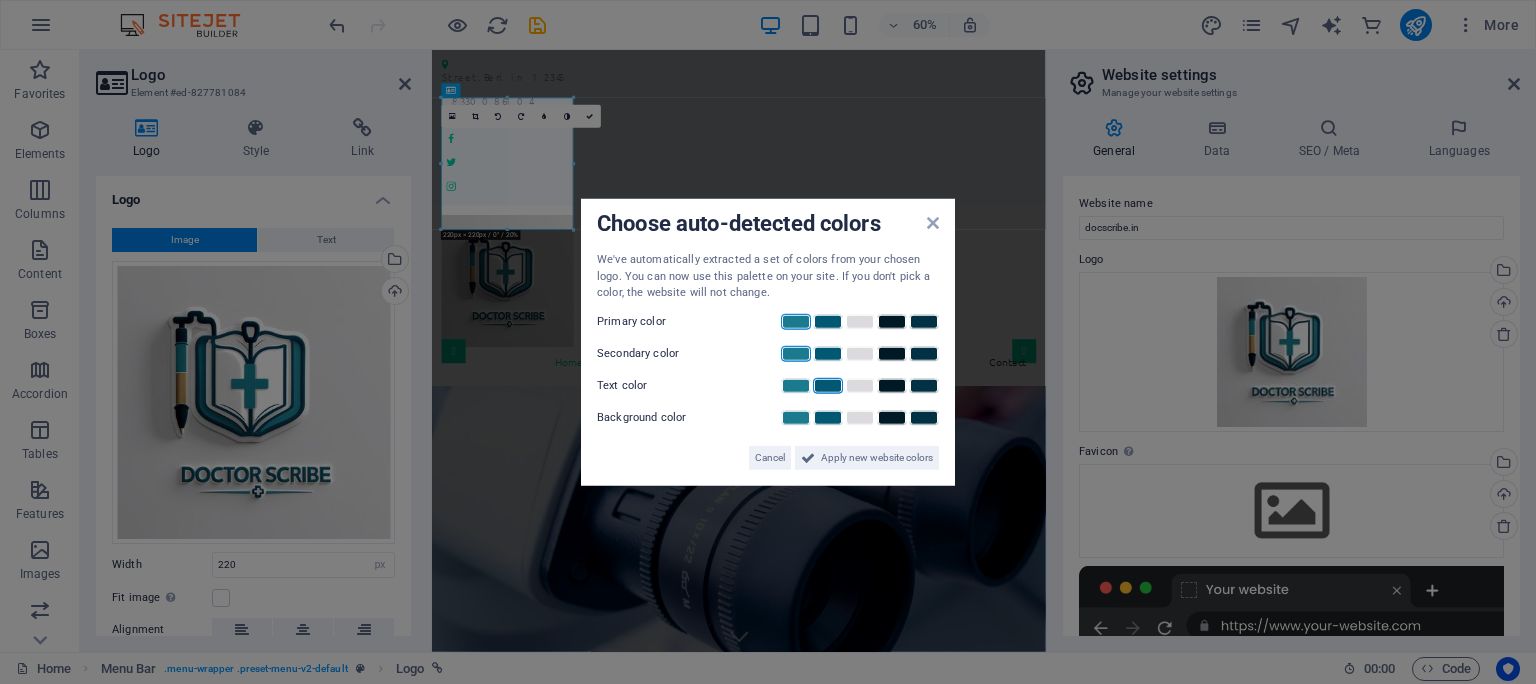 click at bounding box center (828, 385) 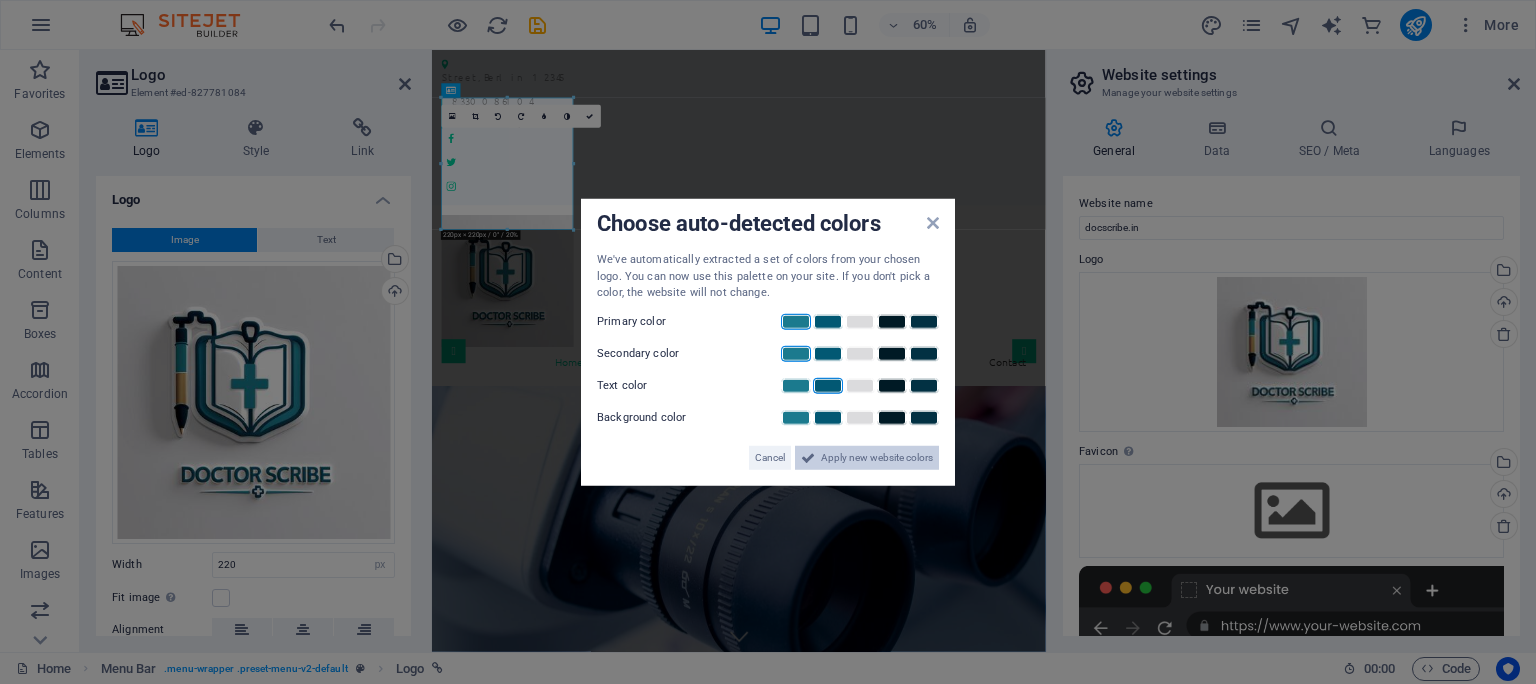 click on "Apply new website colors" at bounding box center [877, 457] 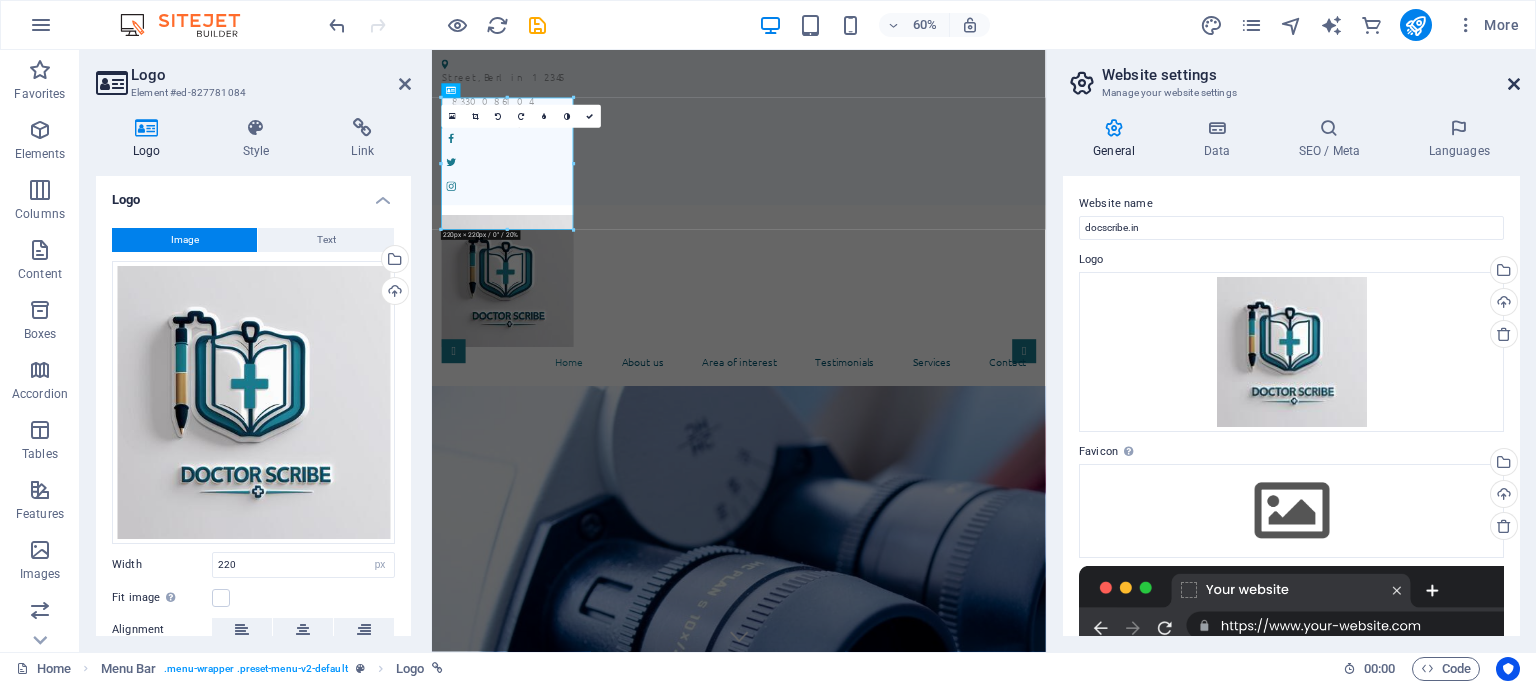 click at bounding box center [1514, 84] 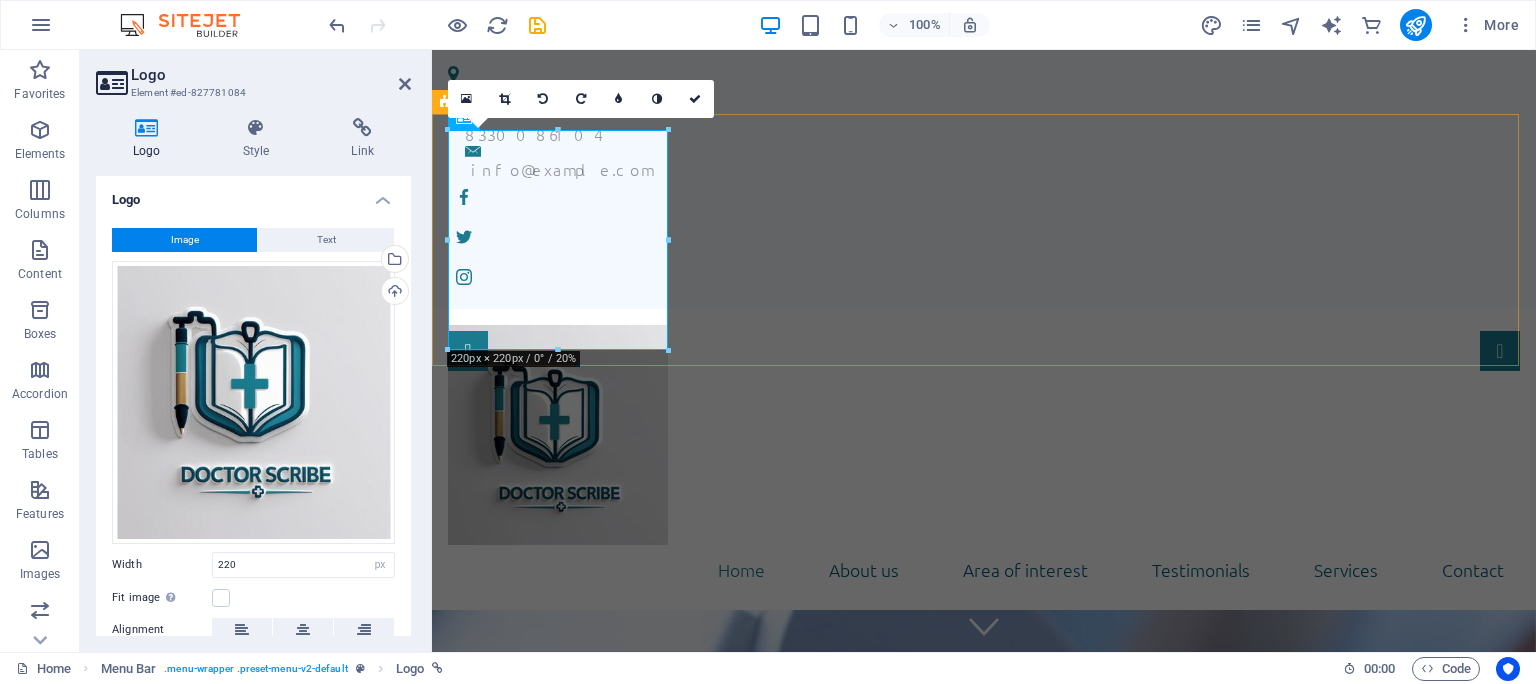 click on "Home About us Area of interest Testimonials Services Contact" at bounding box center (984, 460) 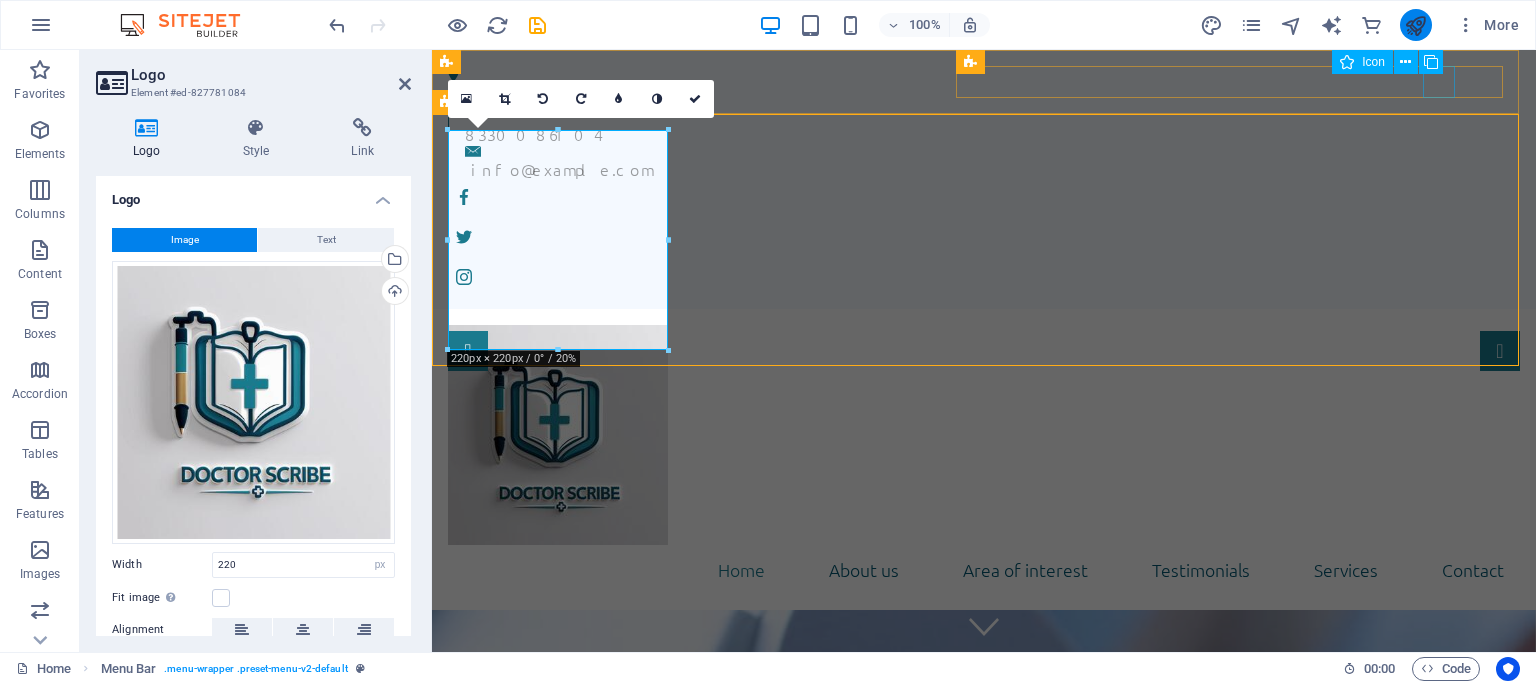 click at bounding box center (1415, 25) 